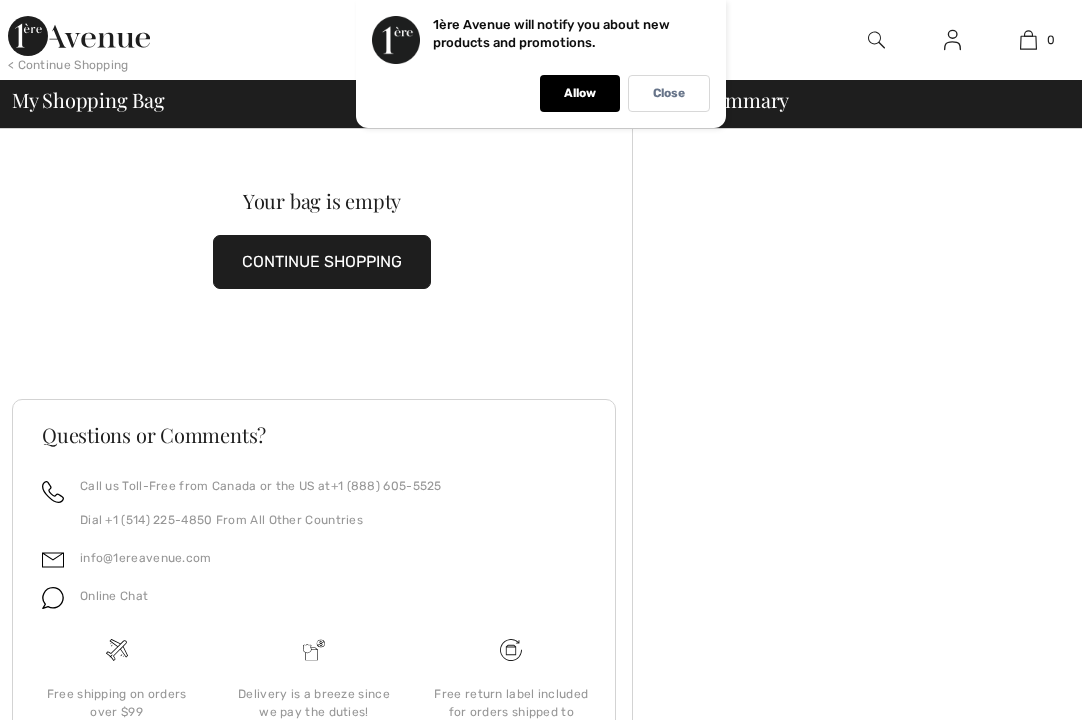scroll, scrollTop: 0, scrollLeft: 0, axis: both 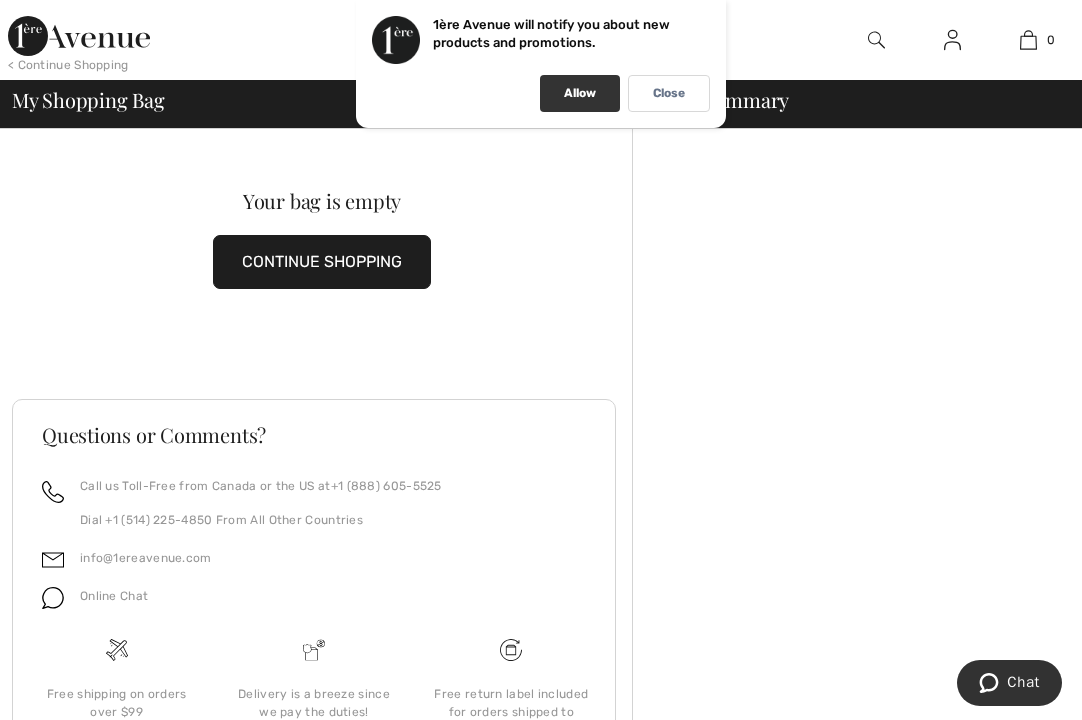 click on "Allow" at bounding box center [580, 93] 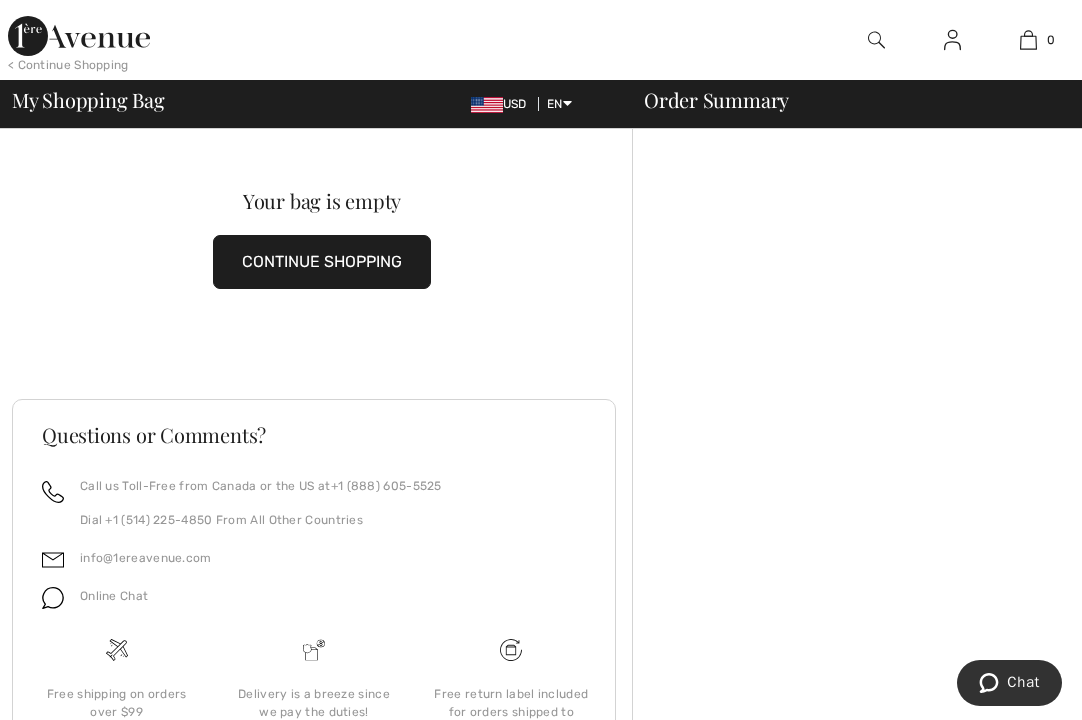 scroll, scrollTop: 0, scrollLeft: 0, axis: both 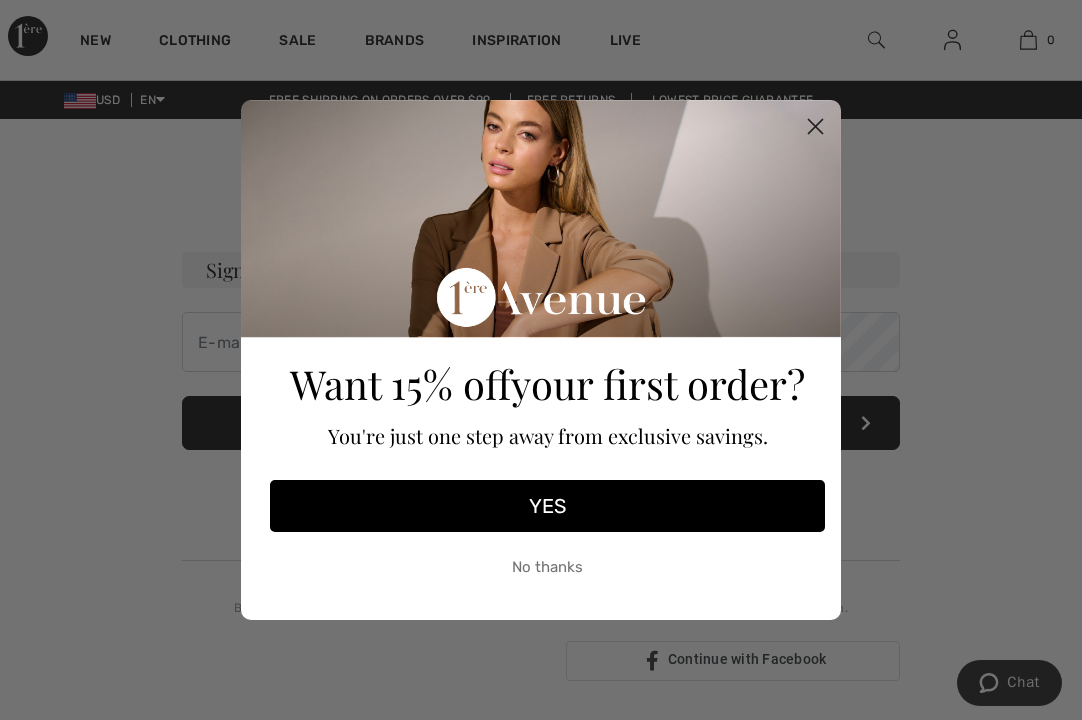 click 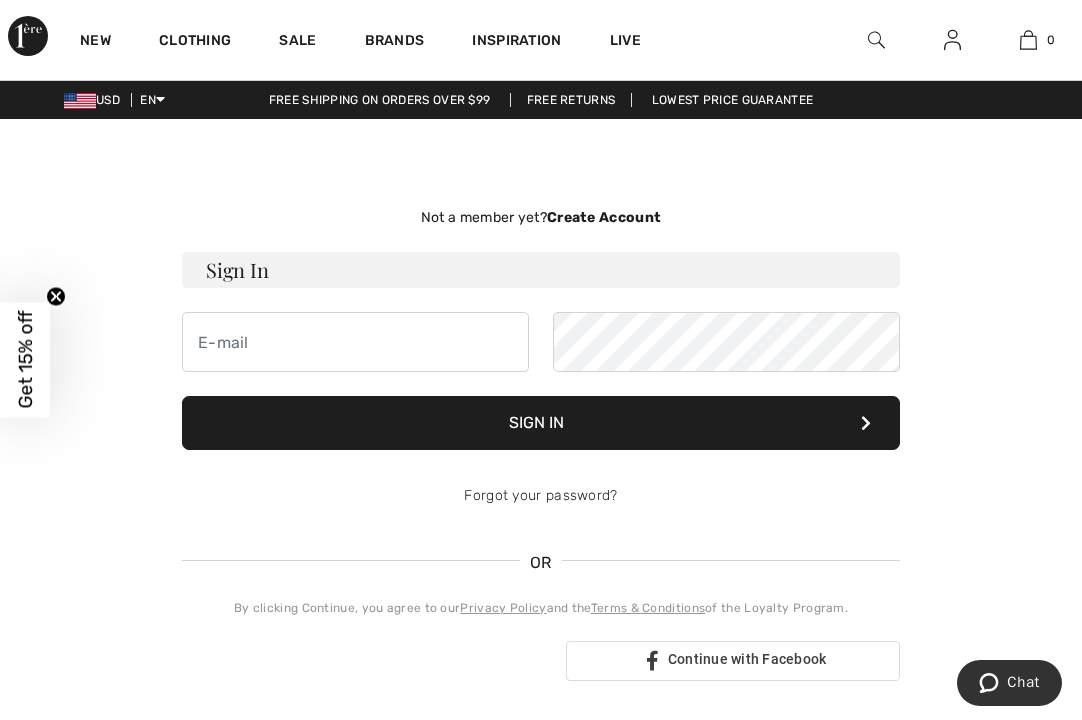 scroll, scrollTop: 0, scrollLeft: 0, axis: both 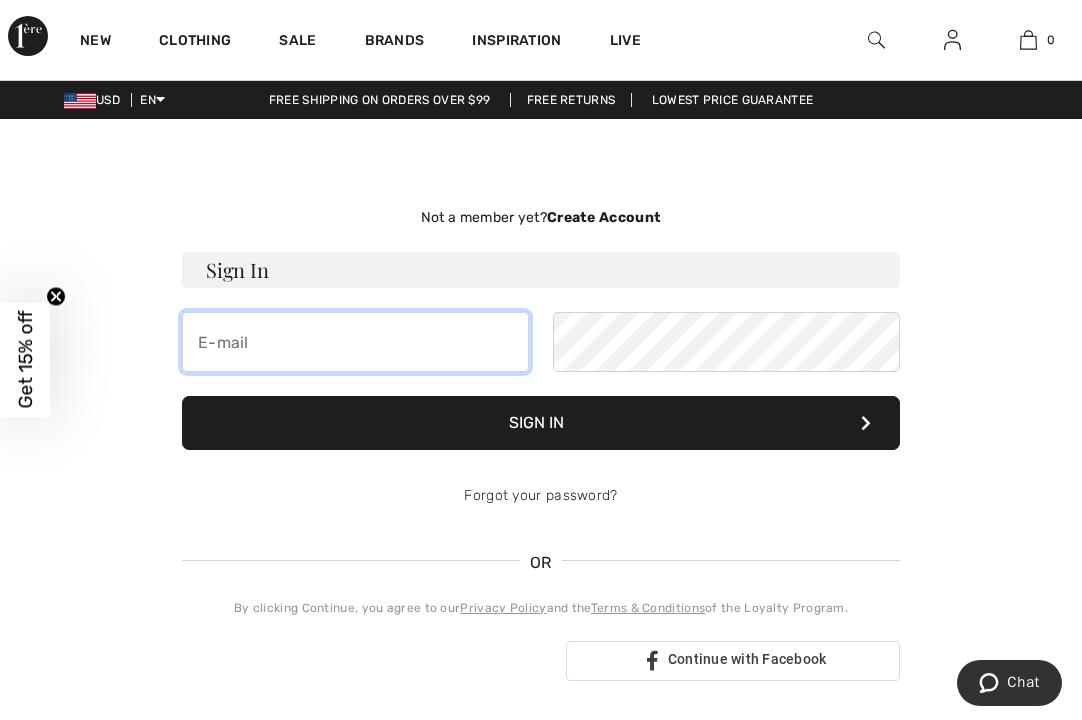 type on "wiersema.kim@gmail.com" 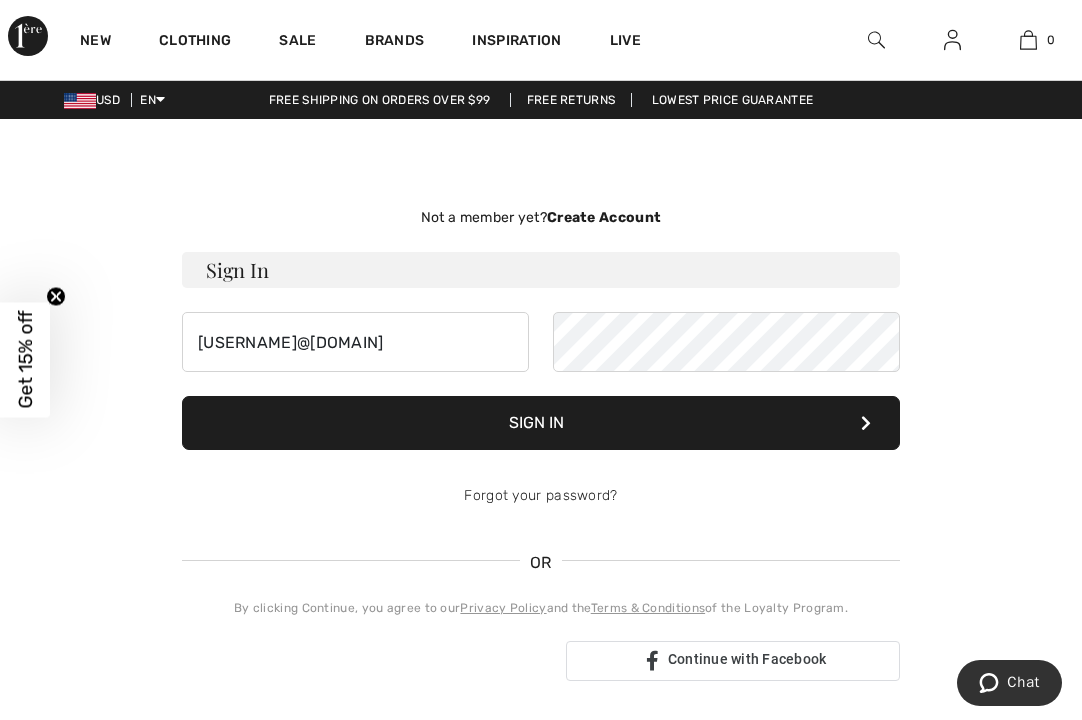 click on "Sign In" at bounding box center [541, 423] 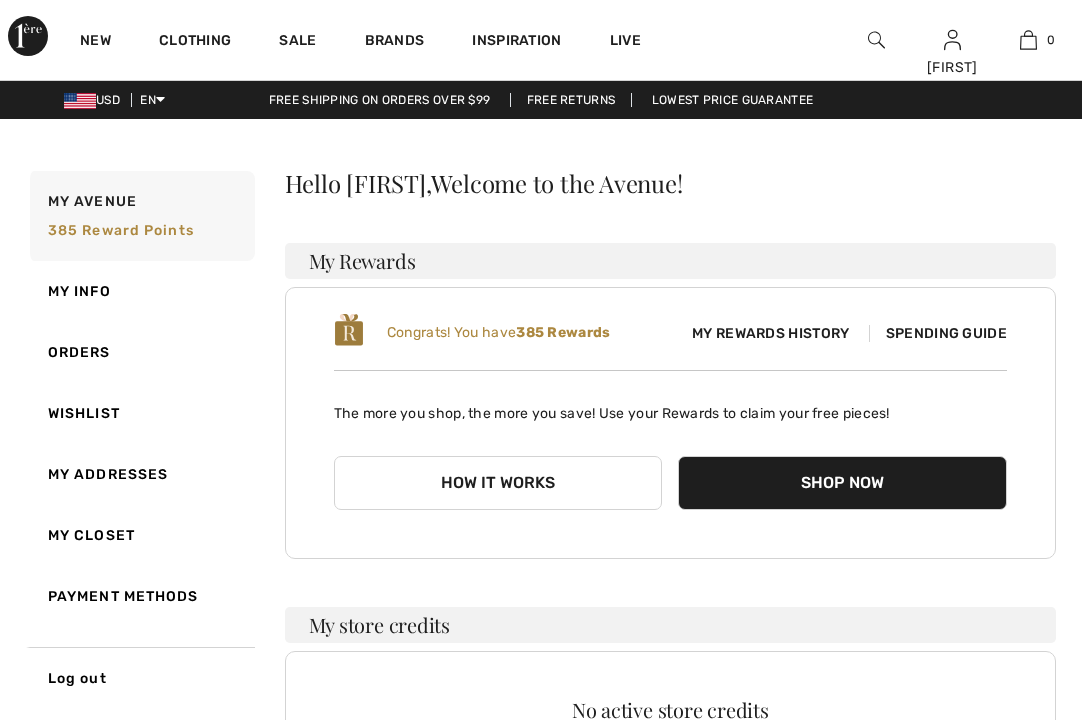scroll, scrollTop: 0, scrollLeft: 0, axis: both 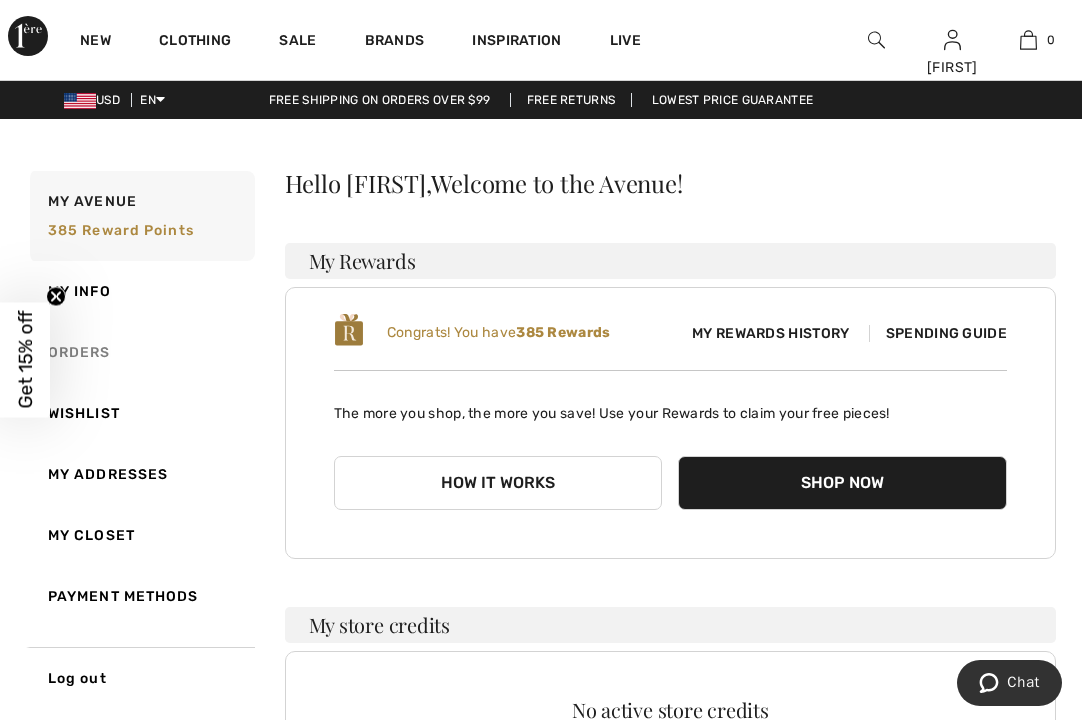 click on "Orders" at bounding box center (140, 352) 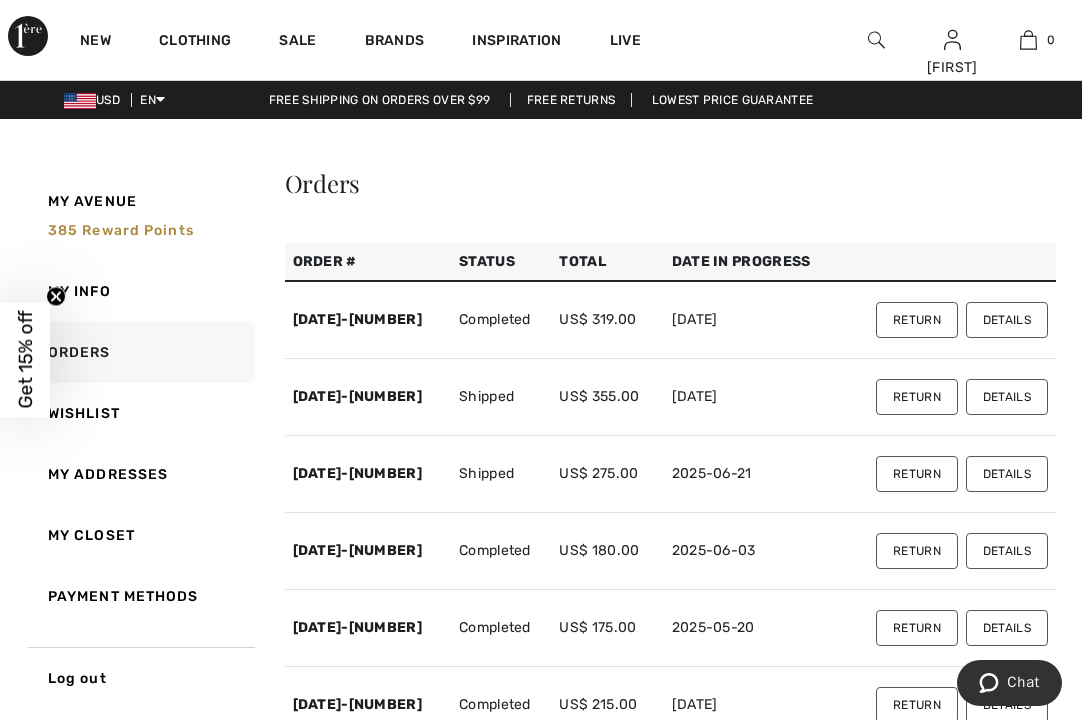 scroll, scrollTop: 0, scrollLeft: 0, axis: both 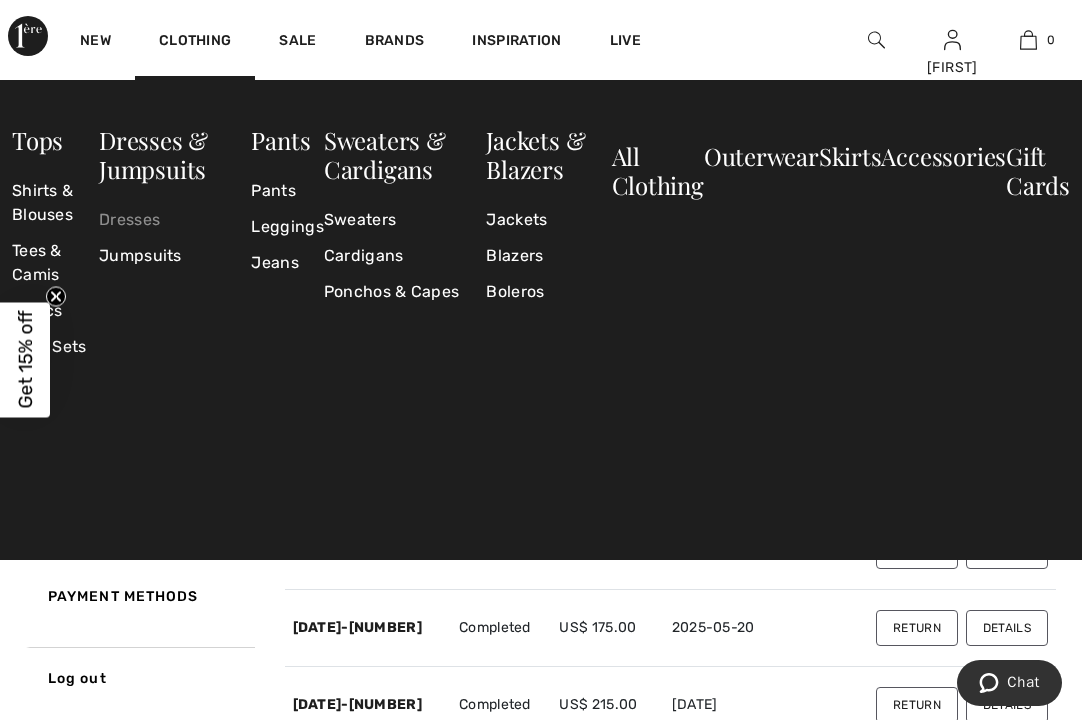 click on "Dresses" at bounding box center [175, 220] 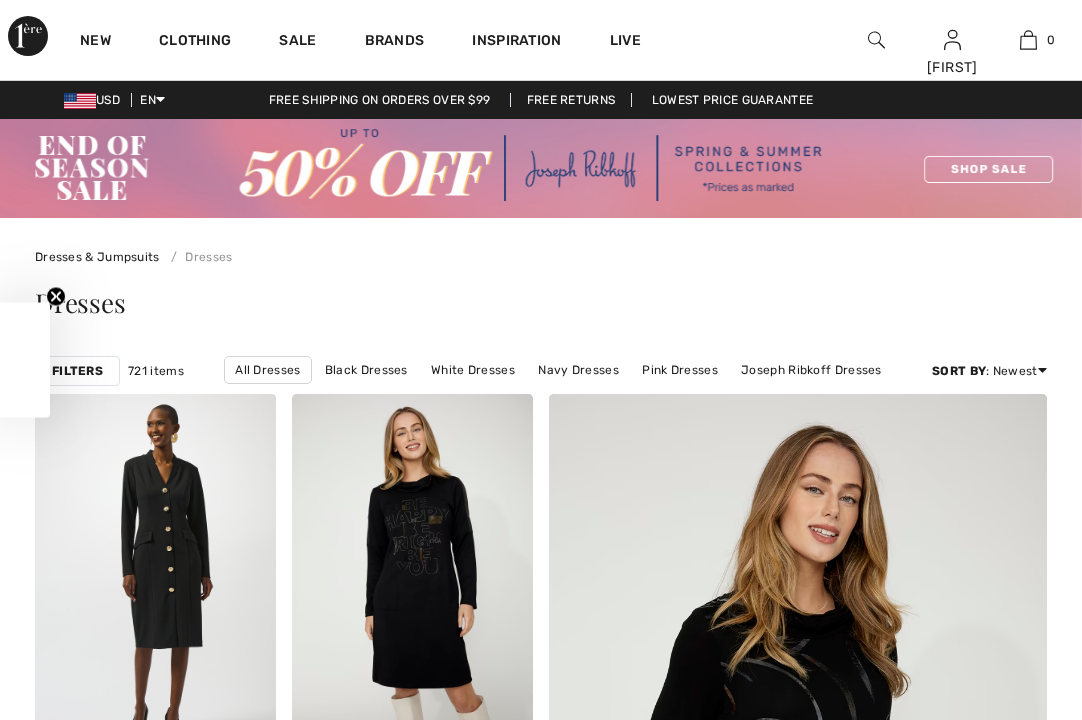 scroll, scrollTop: 0, scrollLeft: 0, axis: both 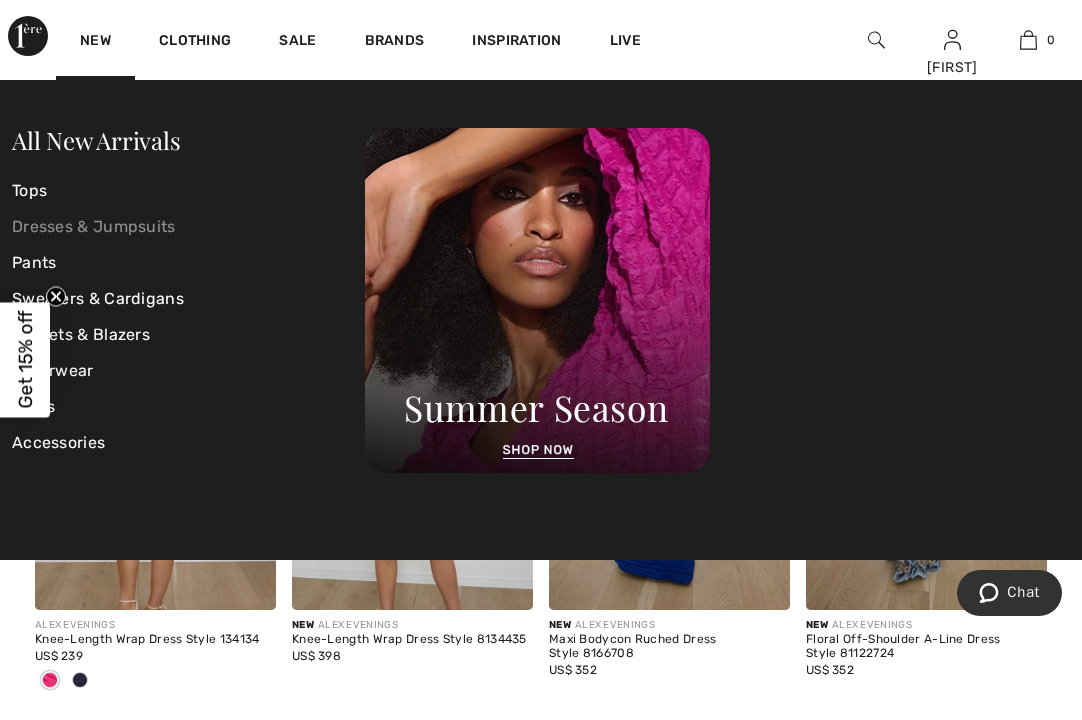click on "Dresses & Jumpsuits" at bounding box center [188, 227] 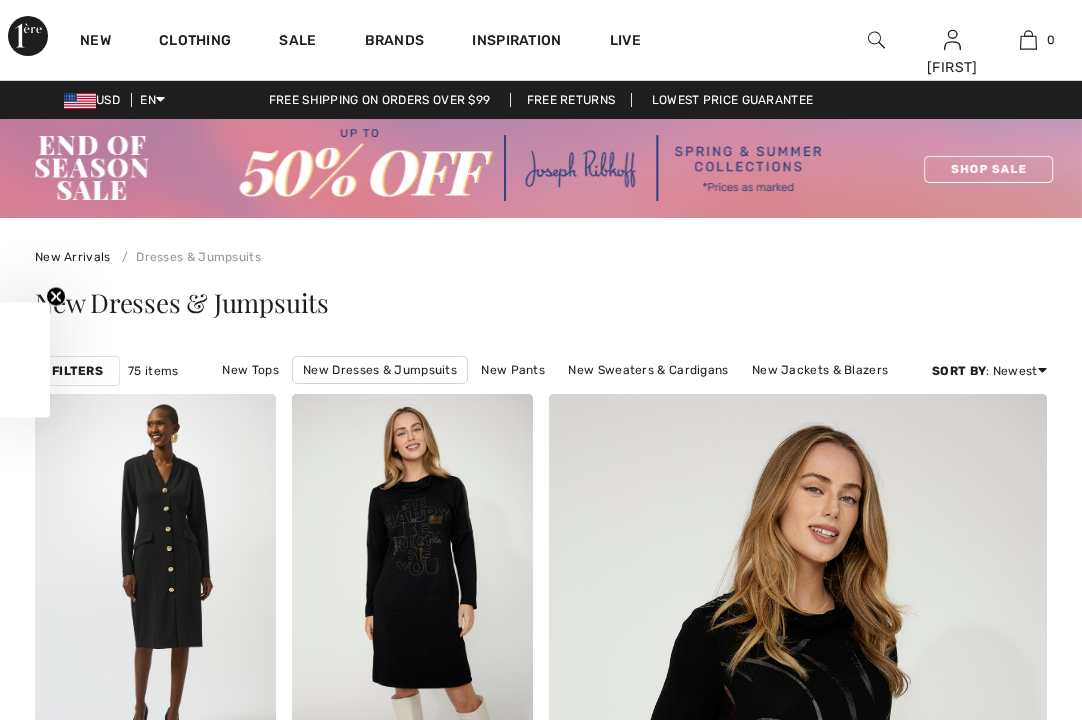 checkbox on "true" 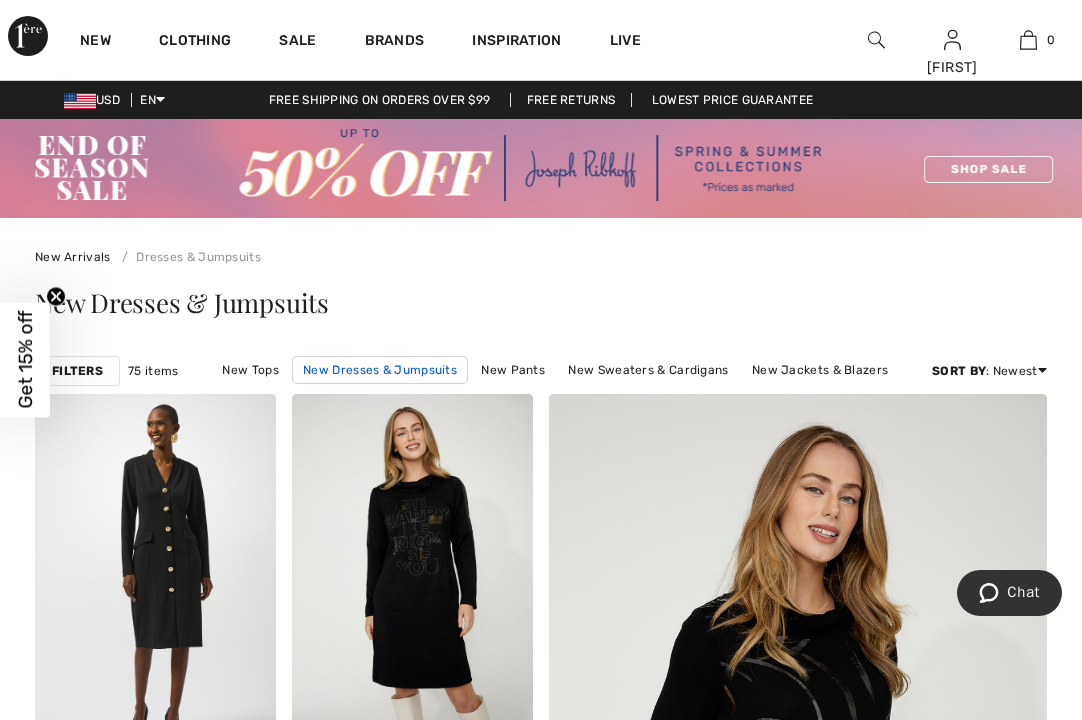 click on "New Dresses & Jumpsuits" at bounding box center [380, 370] 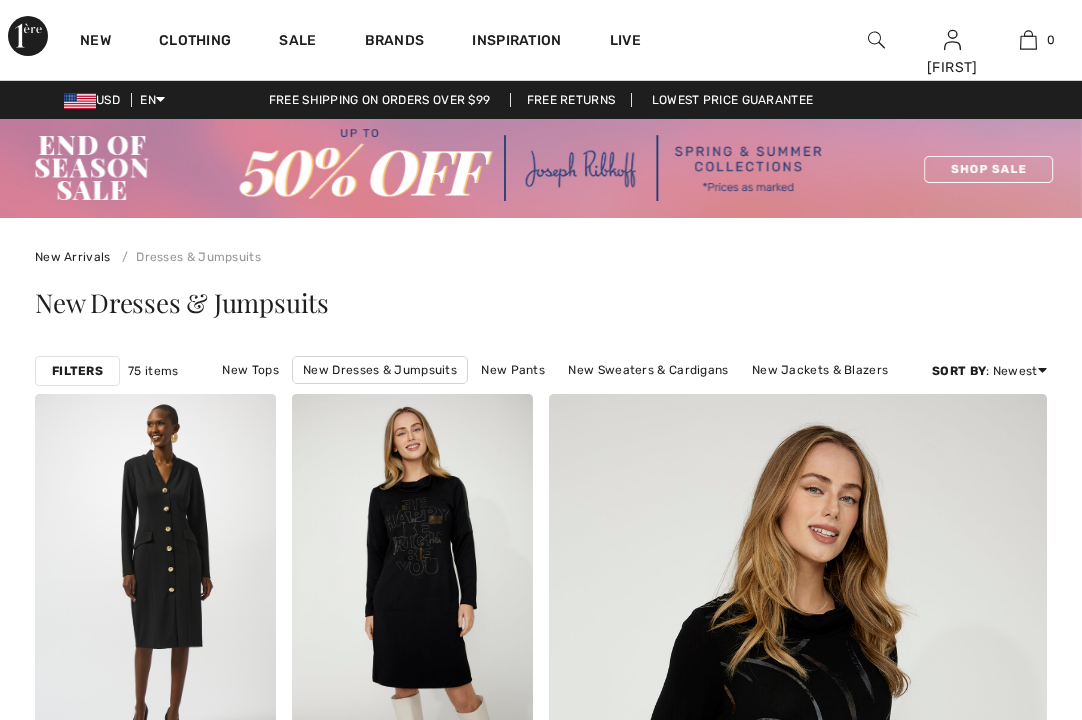 scroll, scrollTop: 245, scrollLeft: 0, axis: vertical 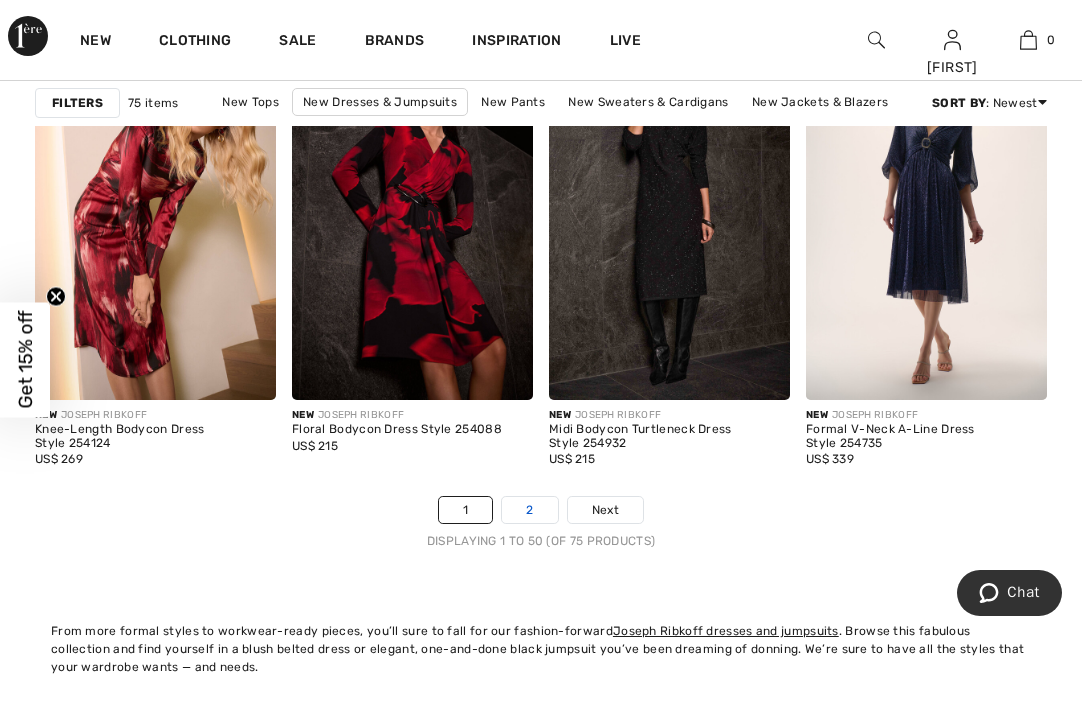 click on "2" at bounding box center (529, 510) 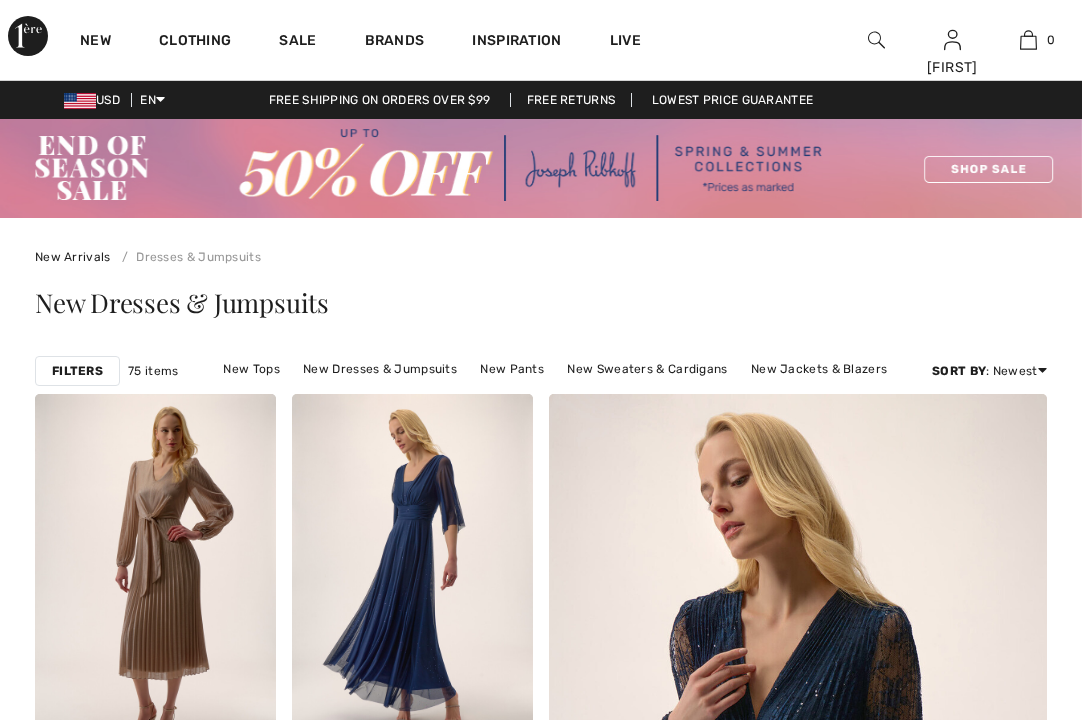 scroll, scrollTop: 0, scrollLeft: 0, axis: both 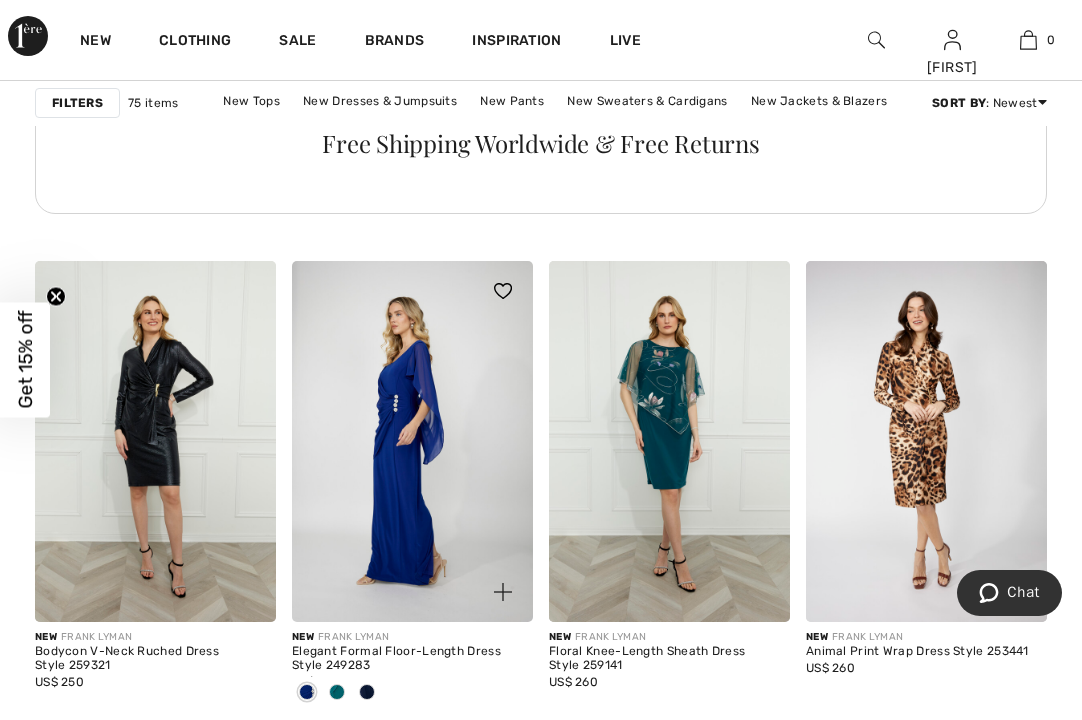 click at bounding box center [412, 442] 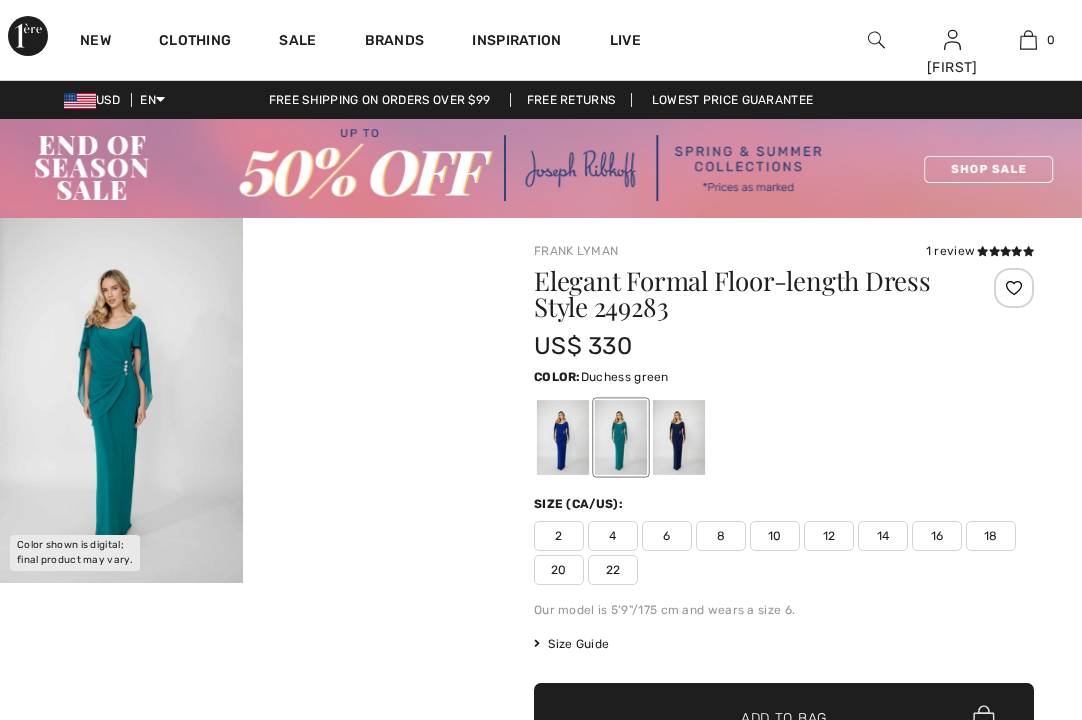 scroll, scrollTop: 0, scrollLeft: 0, axis: both 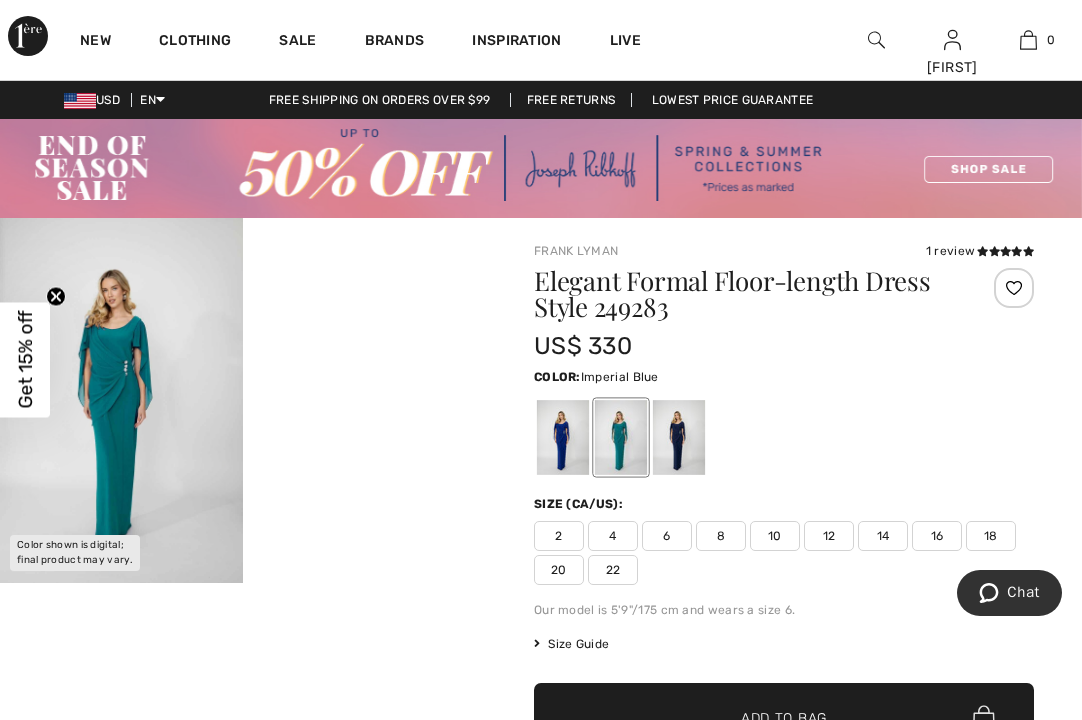 click at bounding box center (563, 437) 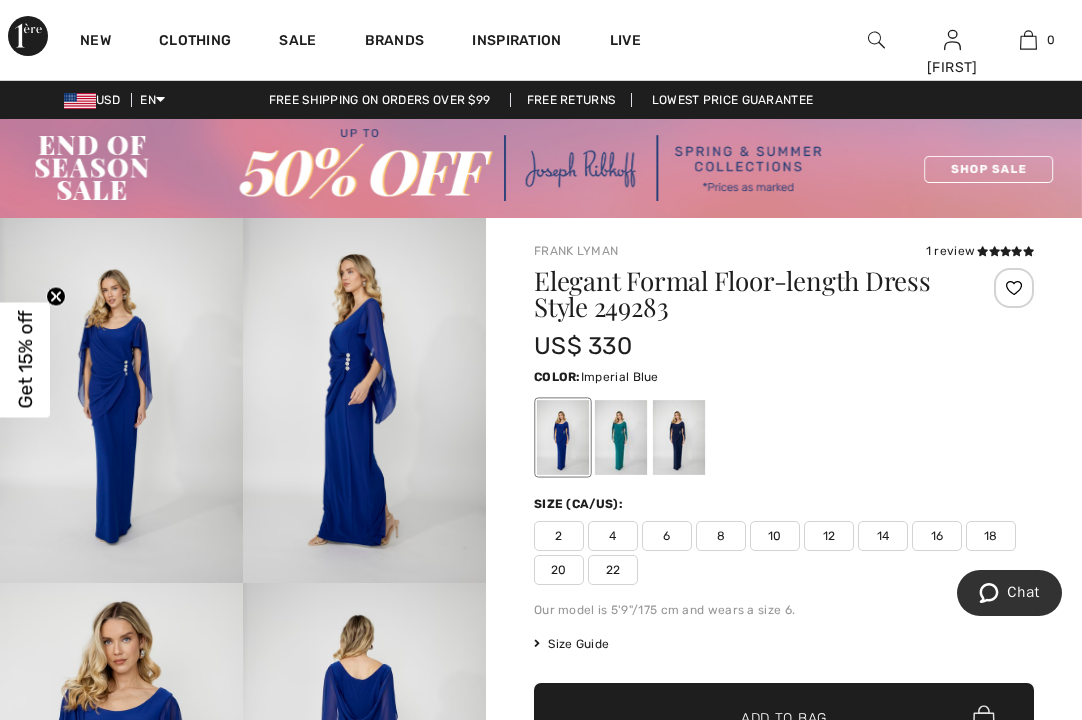 click at bounding box center (121, 400) 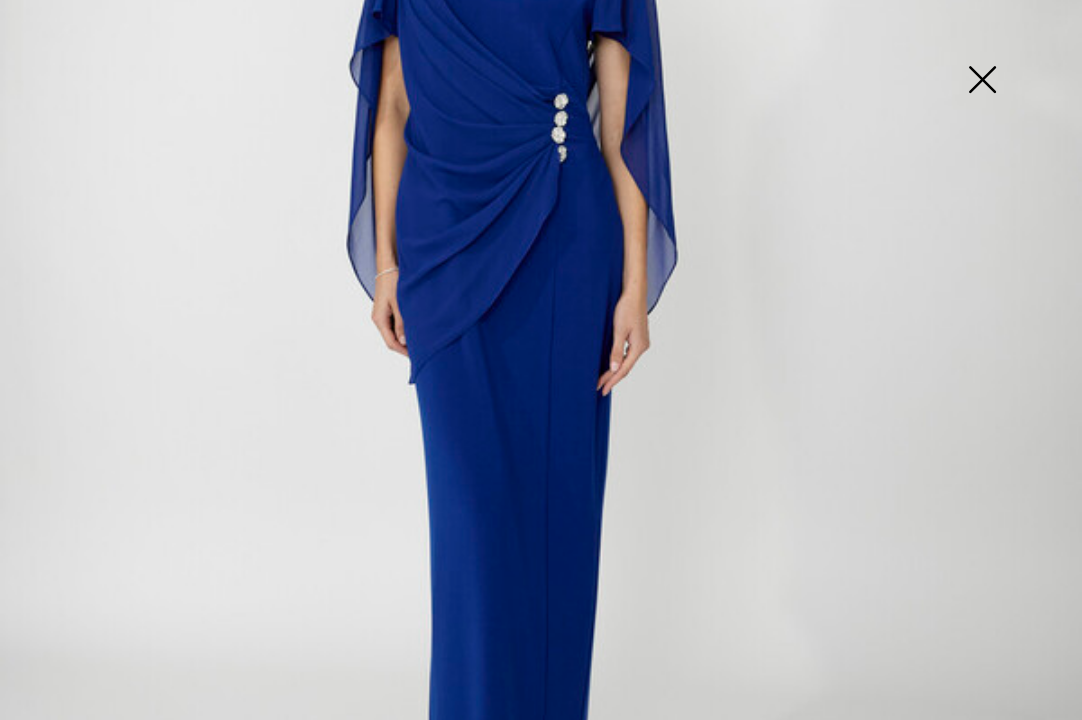 scroll, scrollTop: 565, scrollLeft: 0, axis: vertical 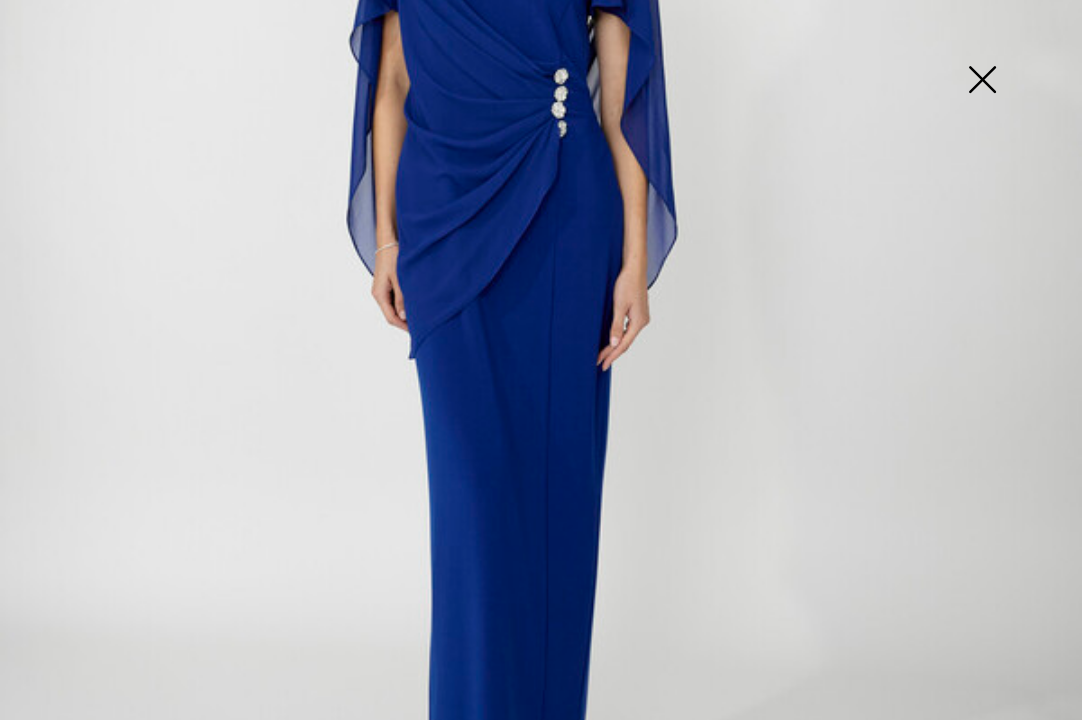 click at bounding box center [982, 81] 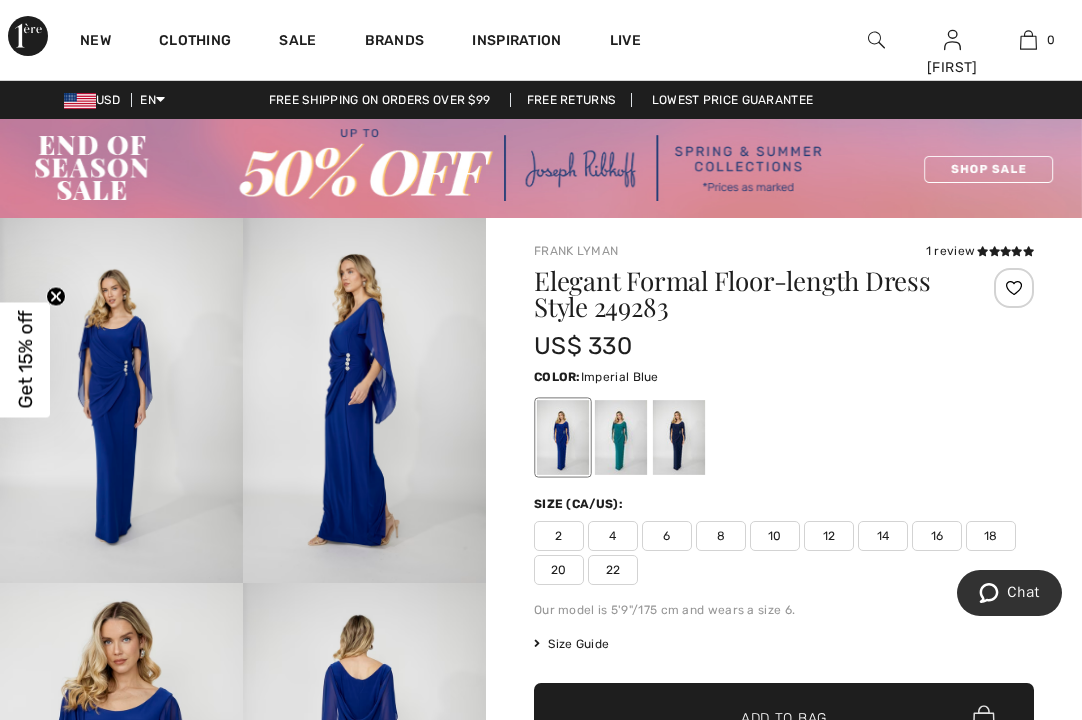 scroll, scrollTop: 0, scrollLeft: 0, axis: both 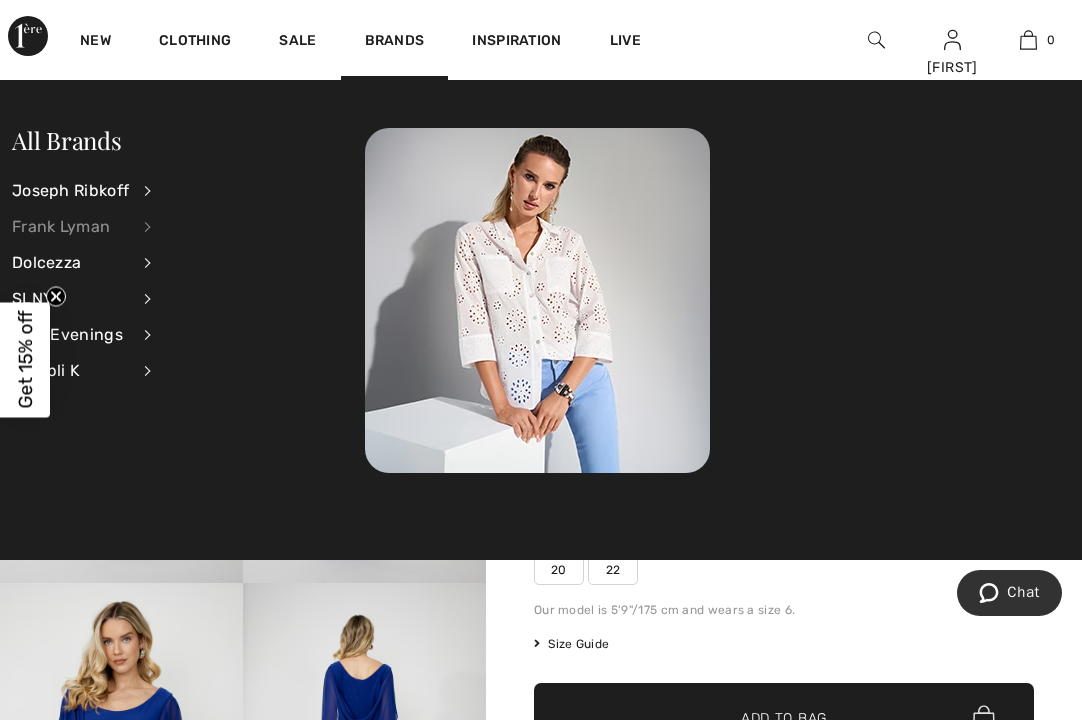 click on "Frank Lyman" at bounding box center [70, 227] 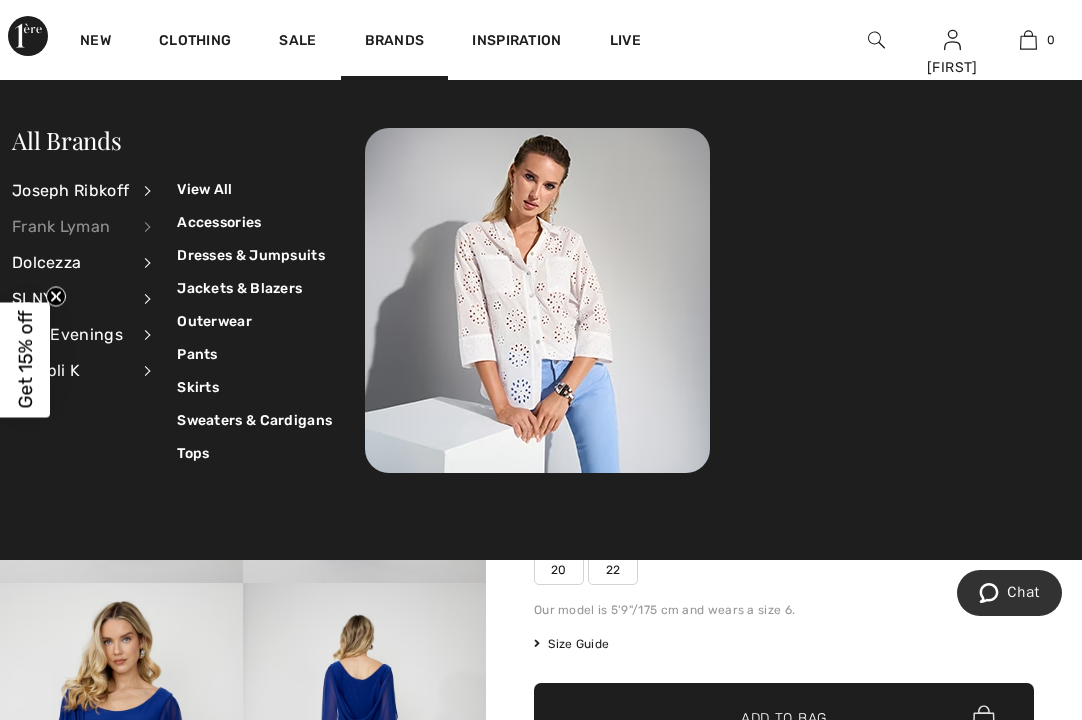 click on "Frank Lyman" at bounding box center [70, 227] 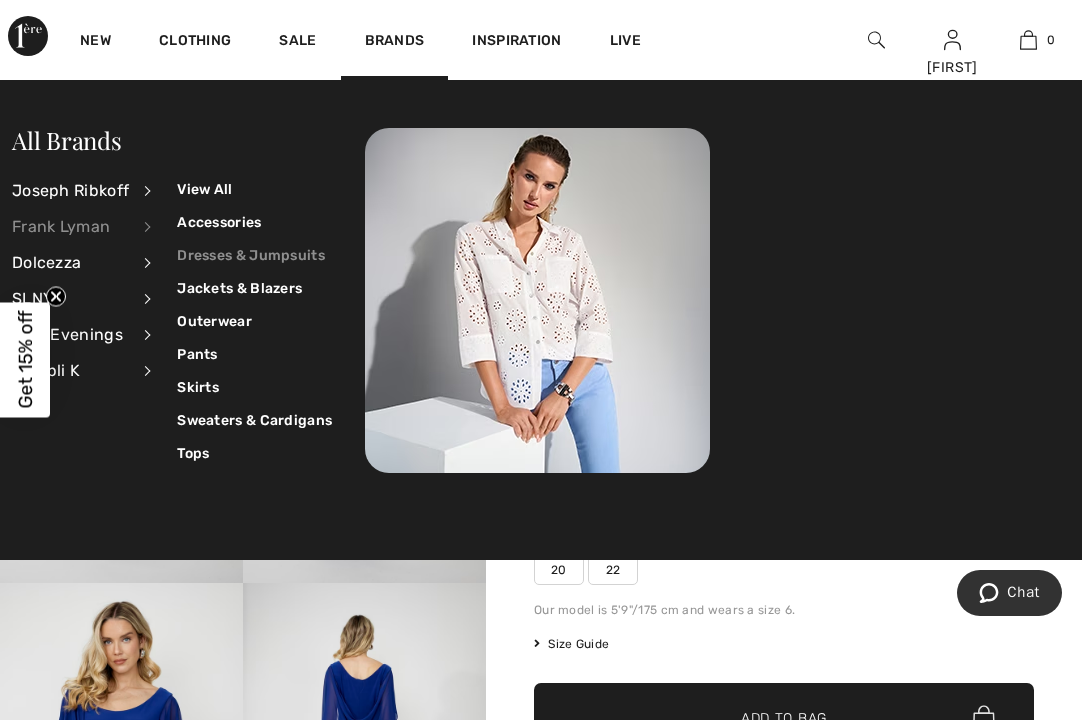 click on "Dresses & Jumpsuits" at bounding box center [254, 255] 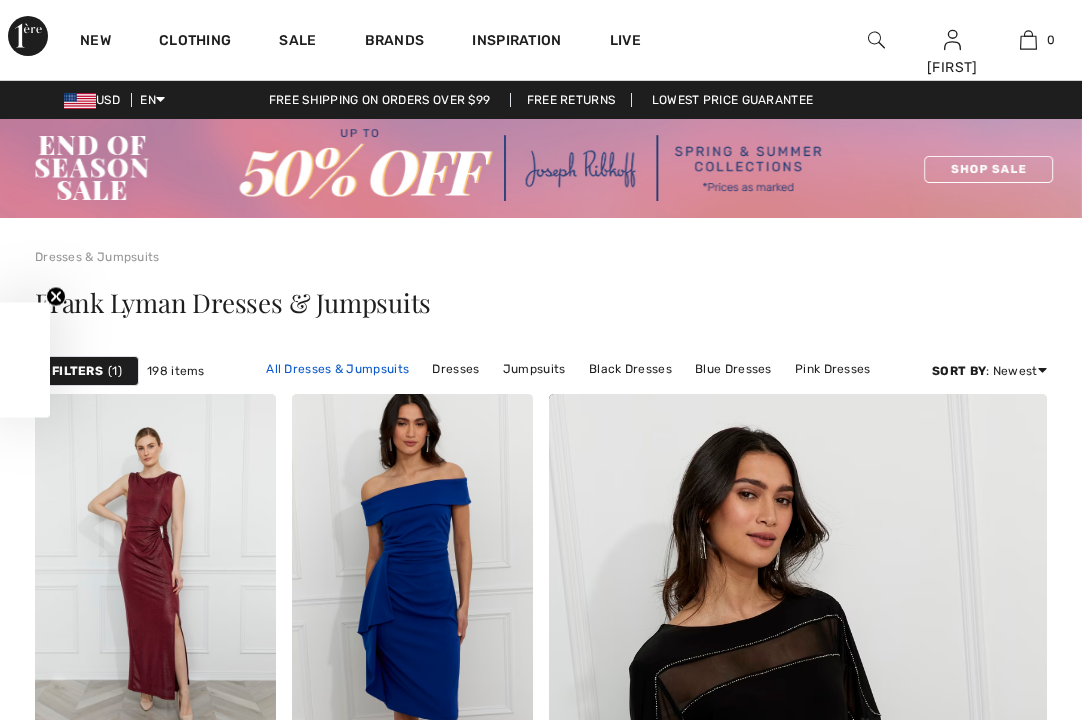 scroll, scrollTop: 0, scrollLeft: 0, axis: both 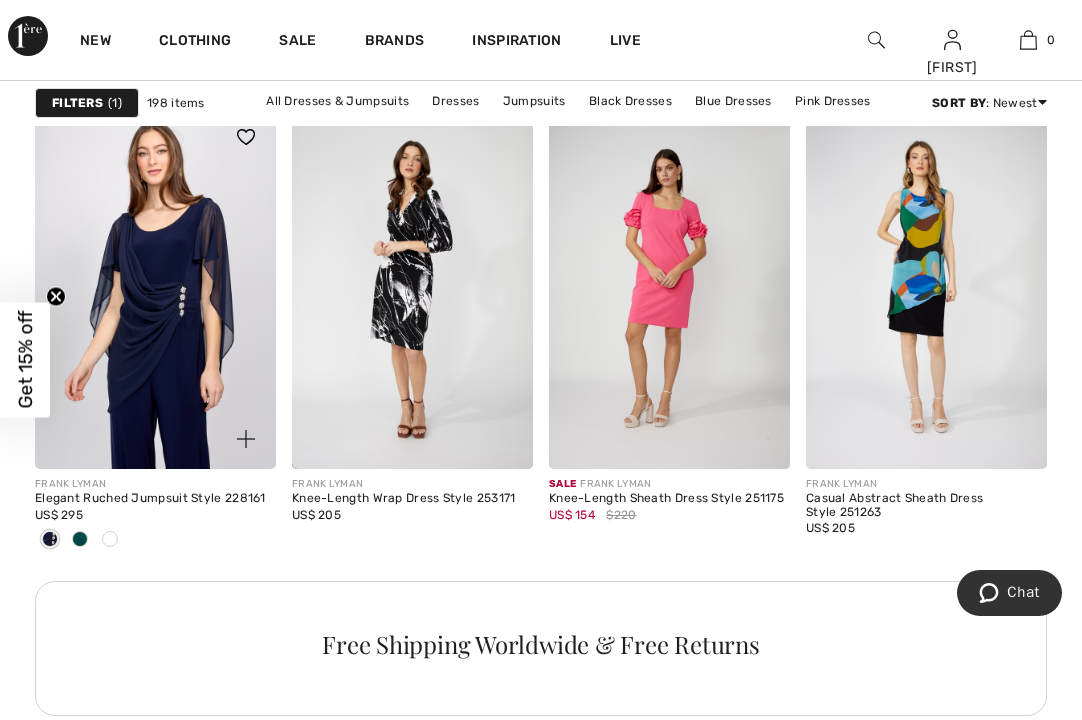 click at bounding box center [155, 288] 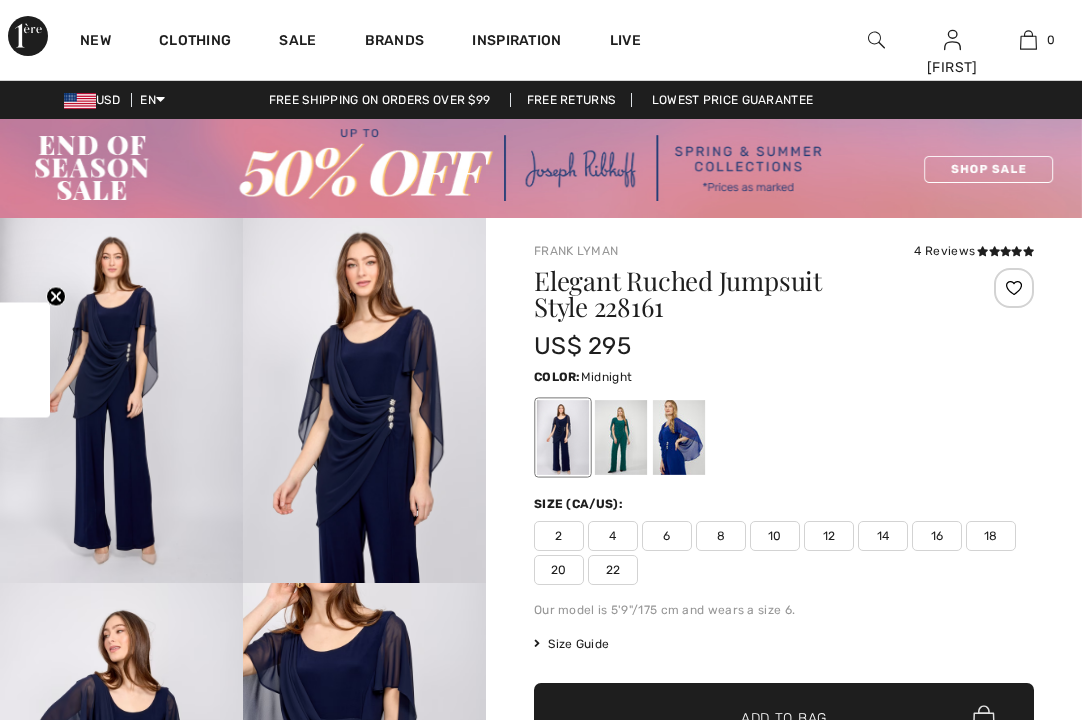 scroll, scrollTop: 0, scrollLeft: 0, axis: both 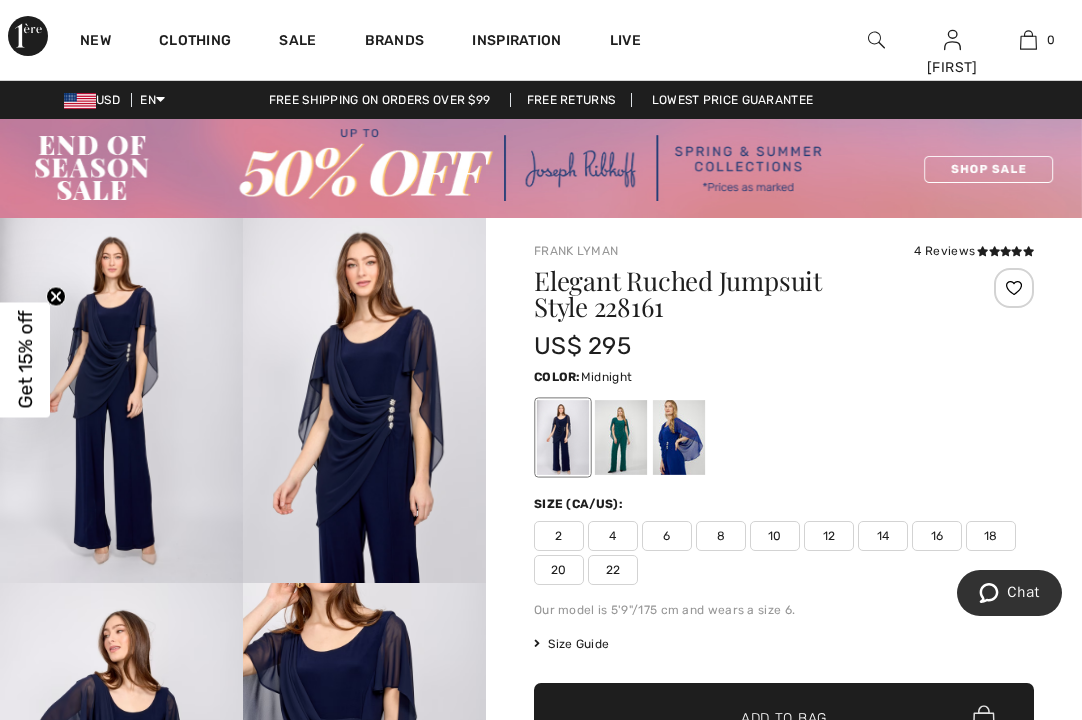 click at bounding box center (121, 400) 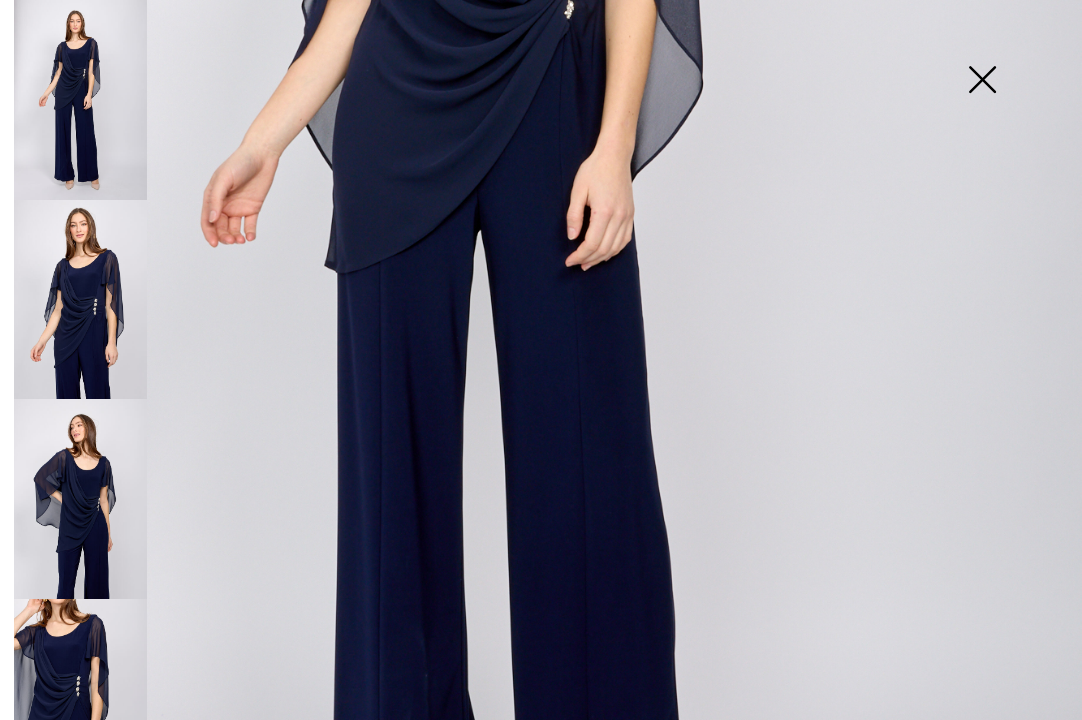 scroll, scrollTop: 611, scrollLeft: 0, axis: vertical 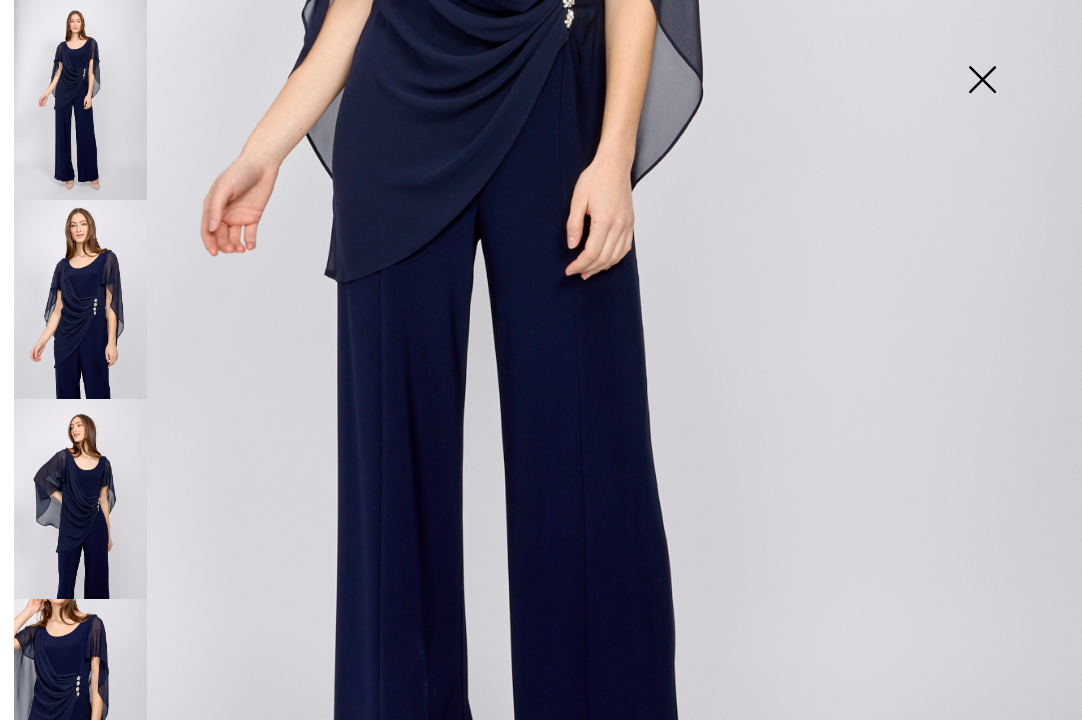 click at bounding box center [80, 300] 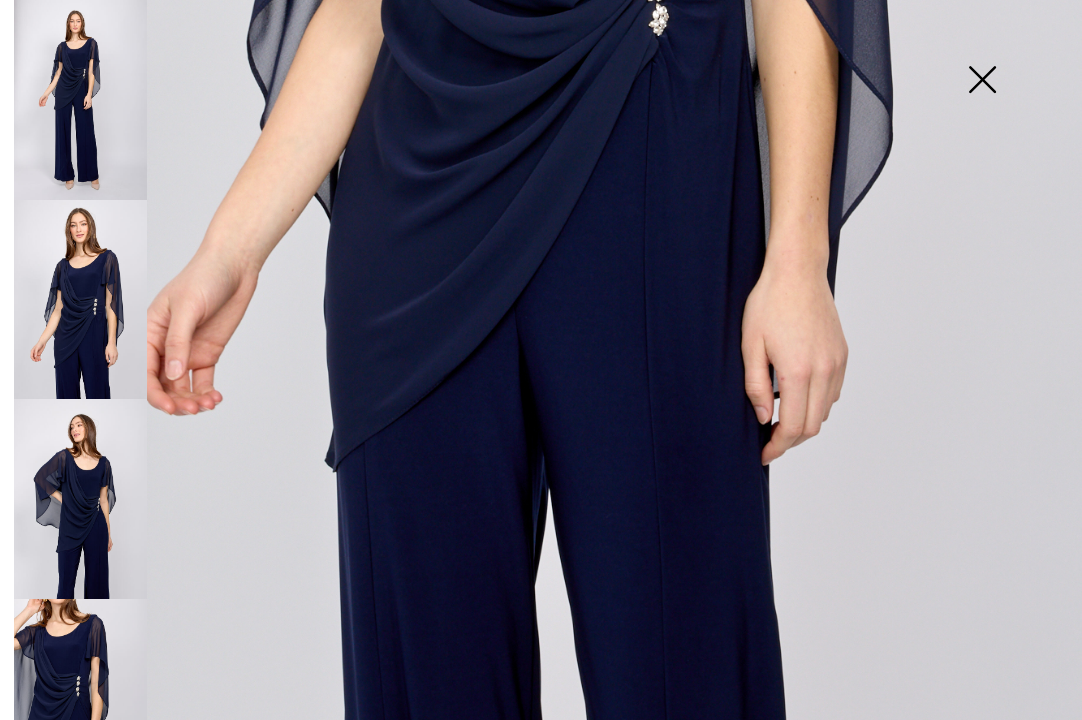 scroll, scrollTop: 903, scrollLeft: 0, axis: vertical 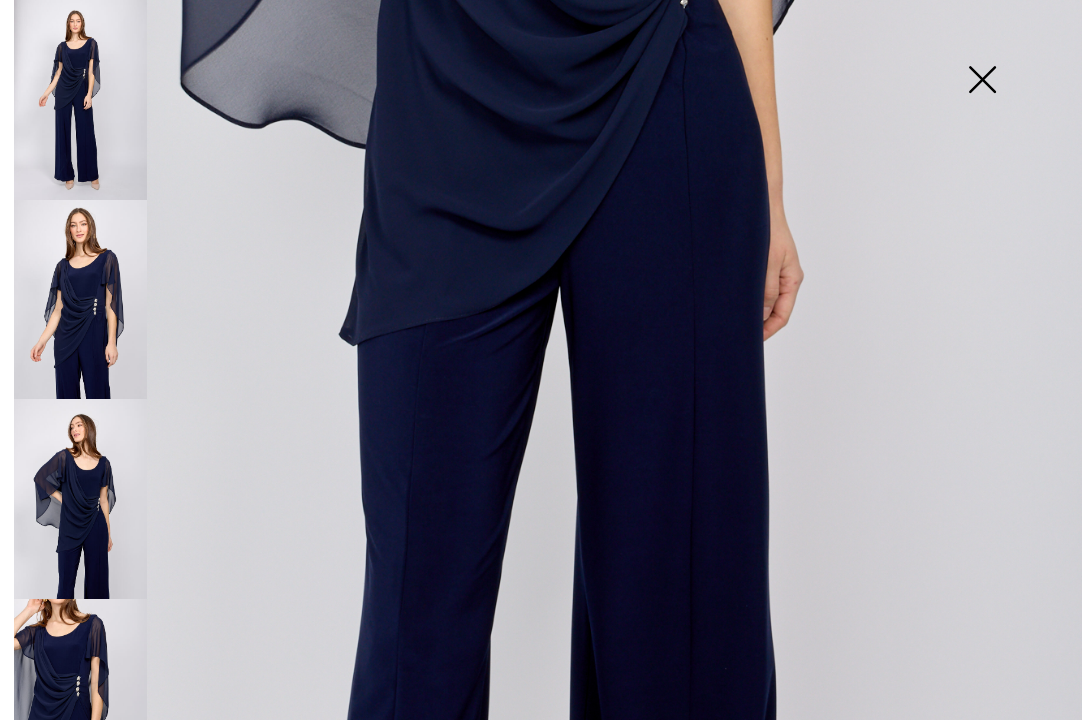 click at bounding box center (80, 699) 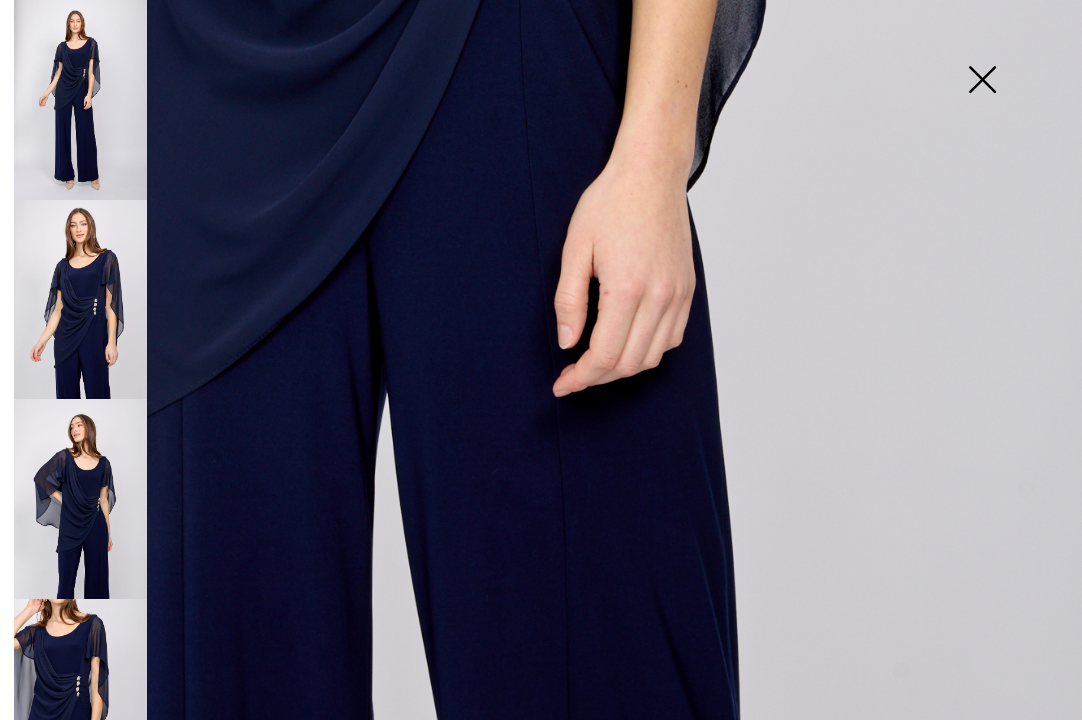 click at bounding box center (982, 81) 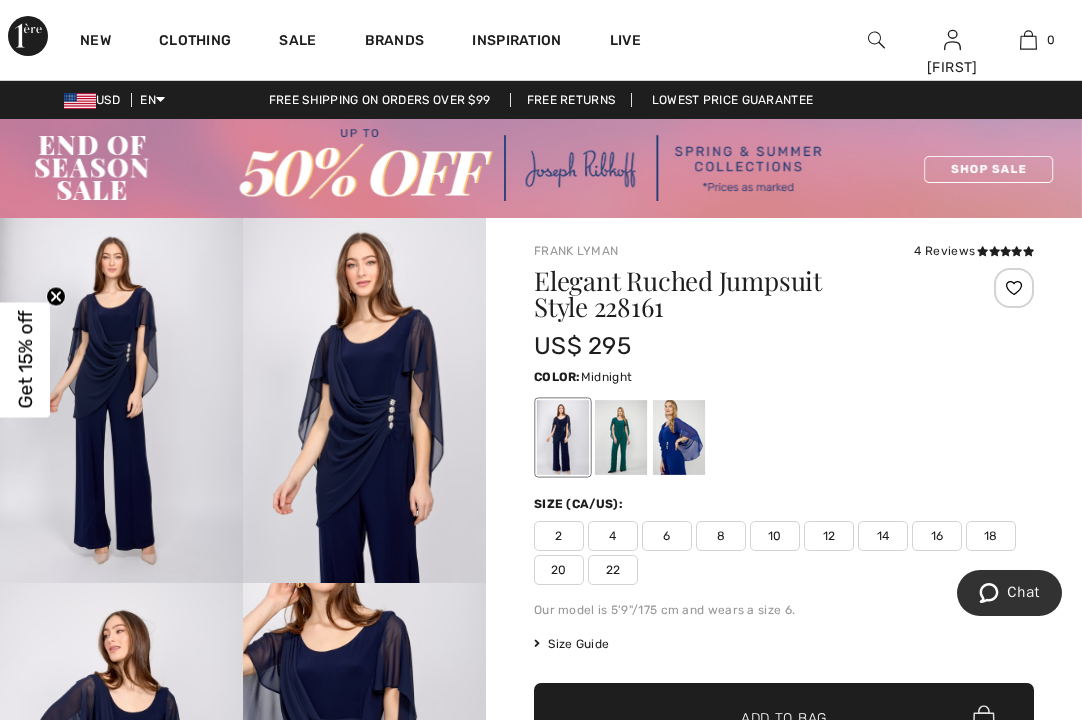 click on "14" at bounding box center [883, 536] 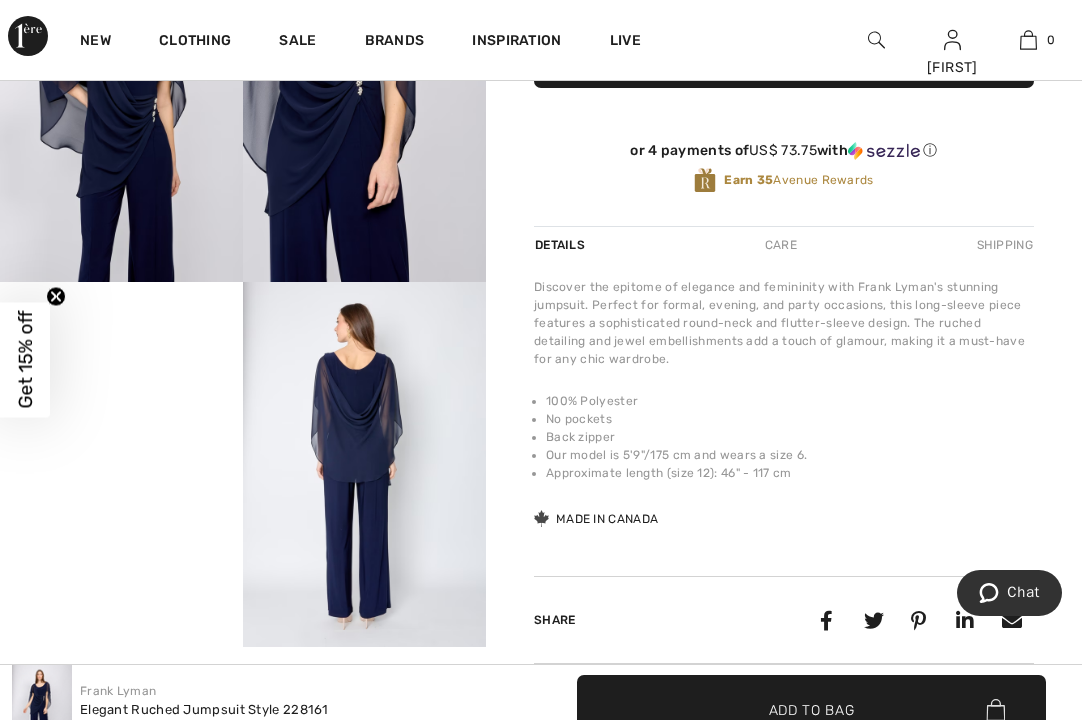 scroll, scrollTop: 692, scrollLeft: 0, axis: vertical 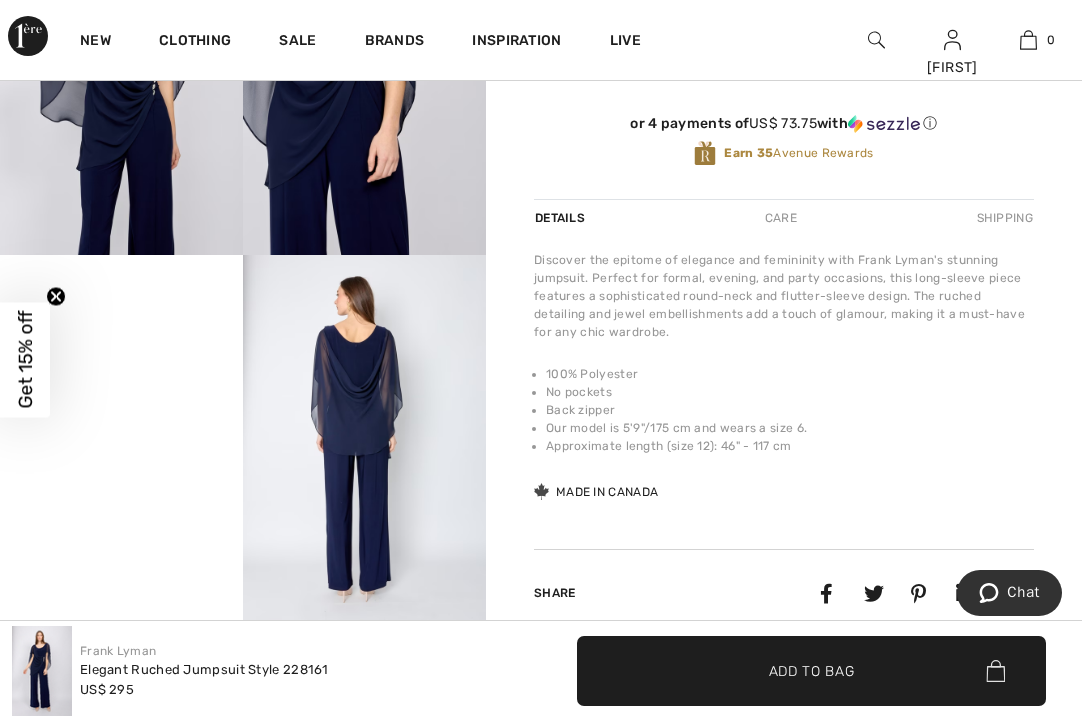 click on "Your browser does not support the video tag." at bounding box center [121, 316] 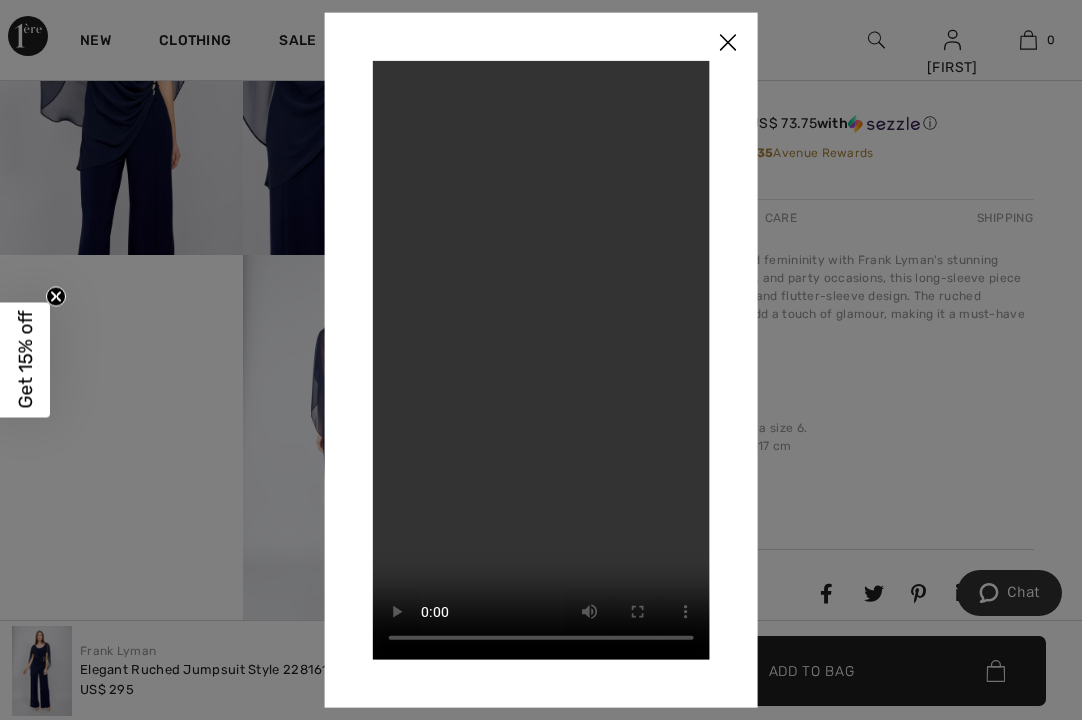 click at bounding box center (727, 44) 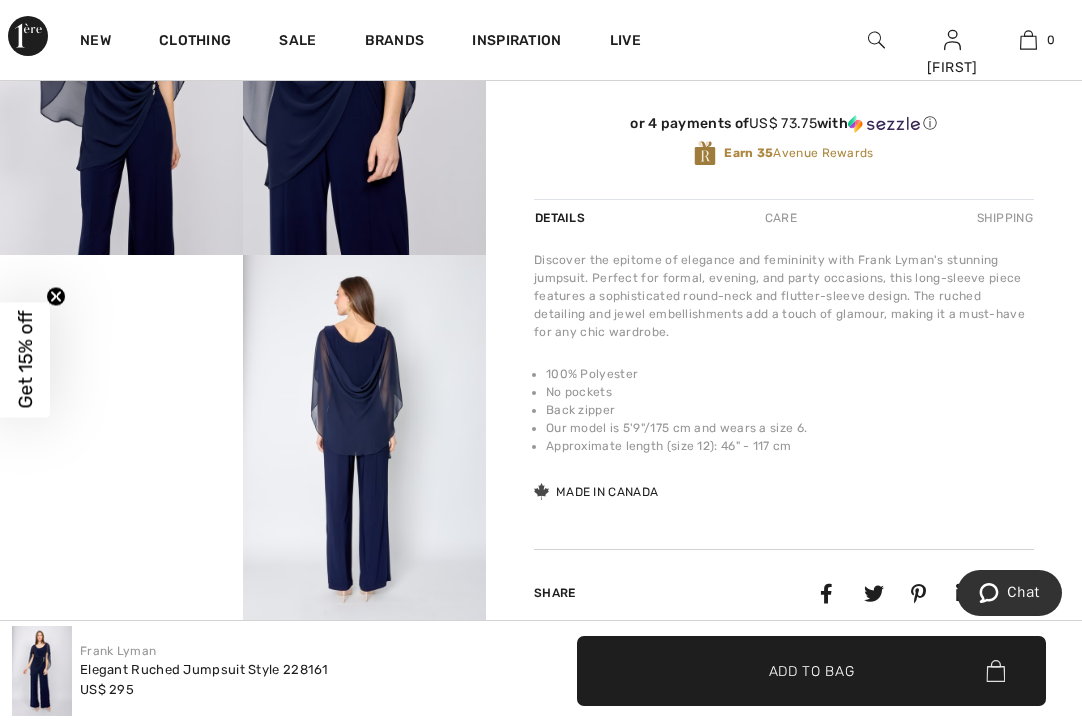 click at bounding box center (364, 437) 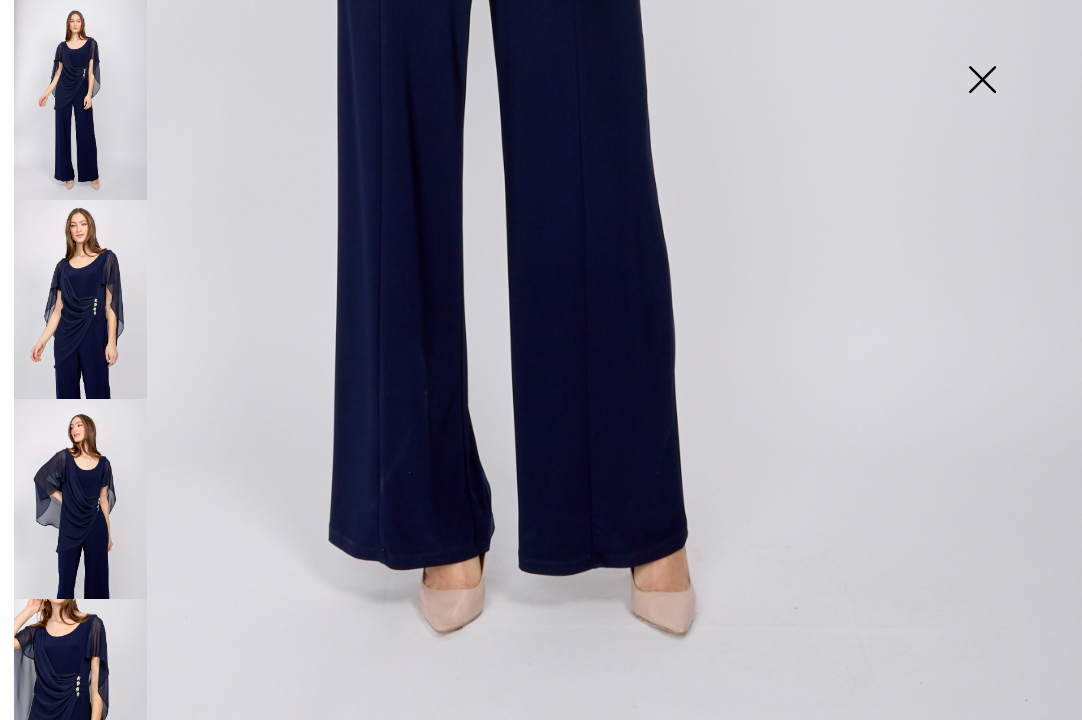 scroll, scrollTop: 903, scrollLeft: 0, axis: vertical 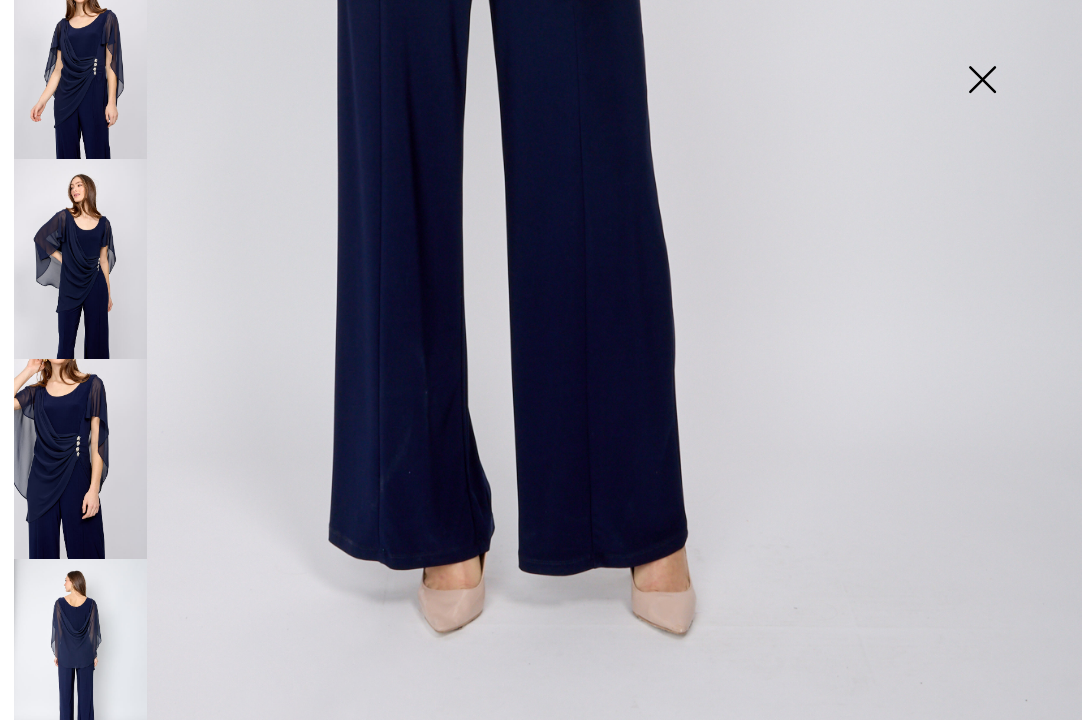 click at bounding box center (80, 659) 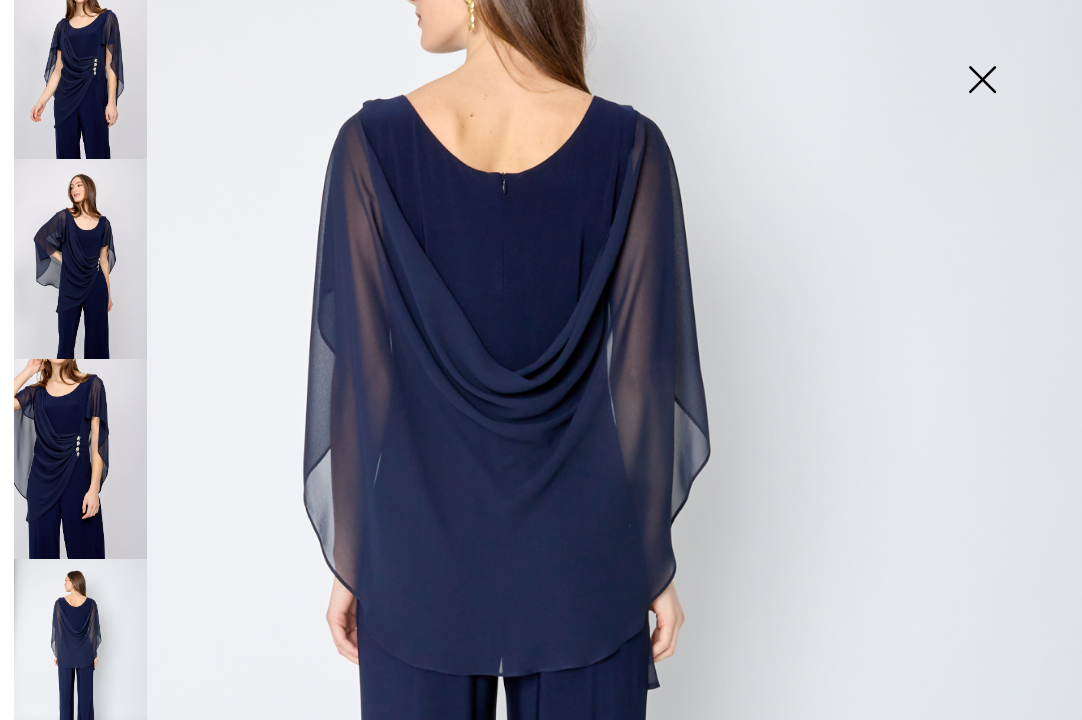 scroll, scrollTop: 215, scrollLeft: 0, axis: vertical 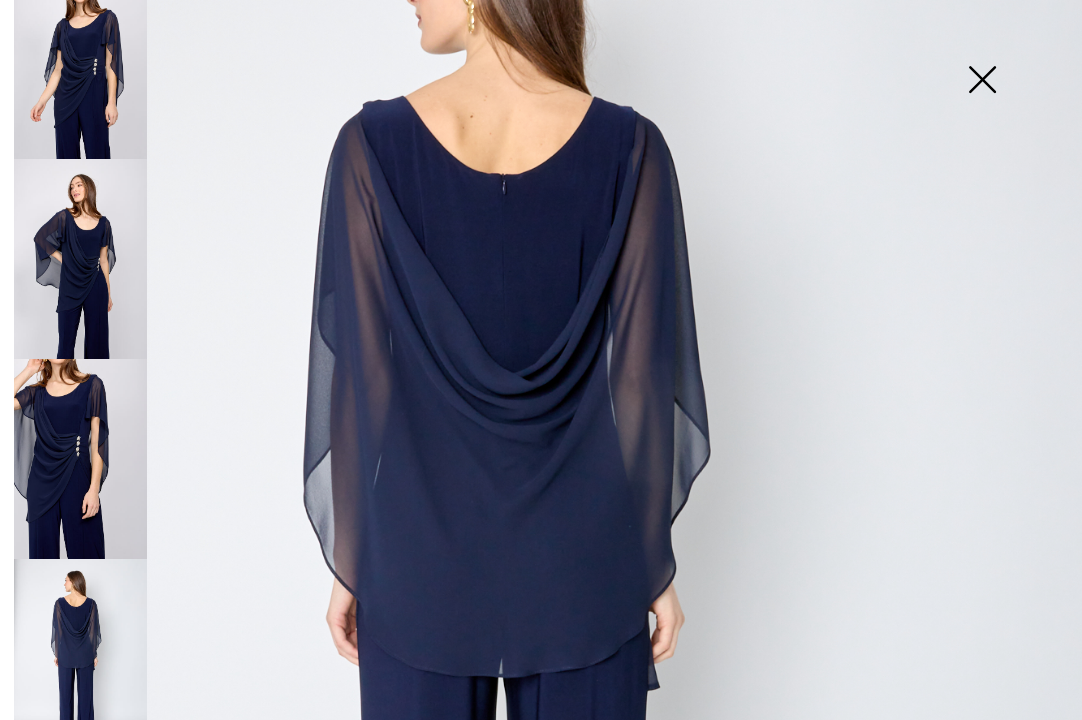 click at bounding box center [982, 81] 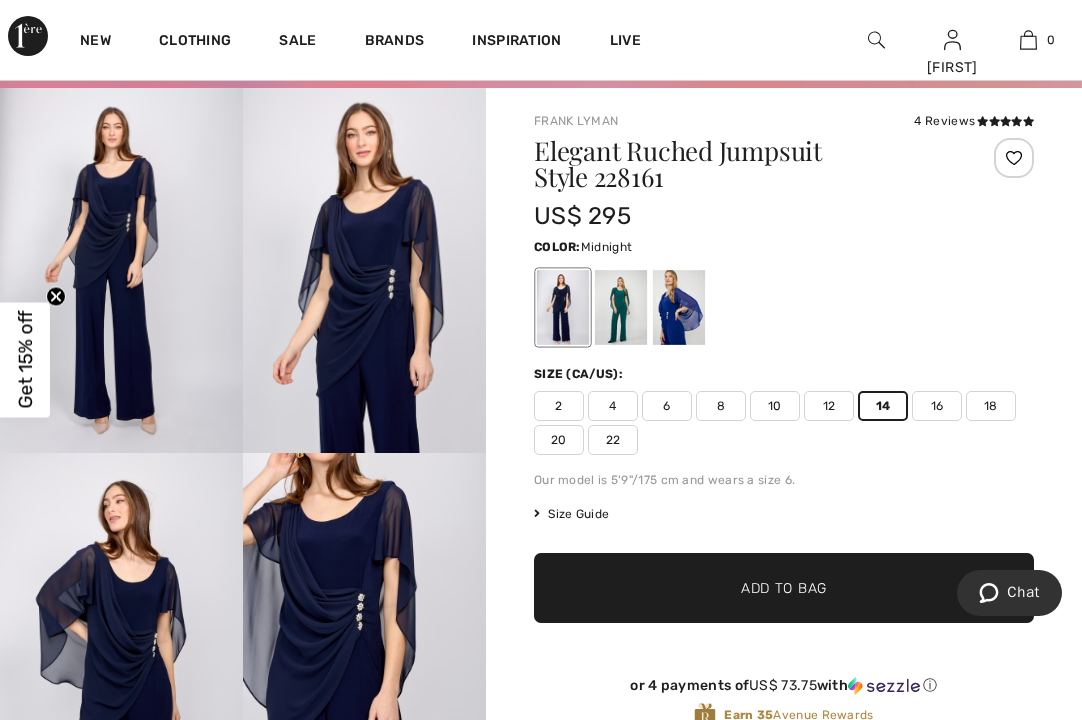 scroll, scrollTop: 133, scrollLeft: 0, axis: vertical 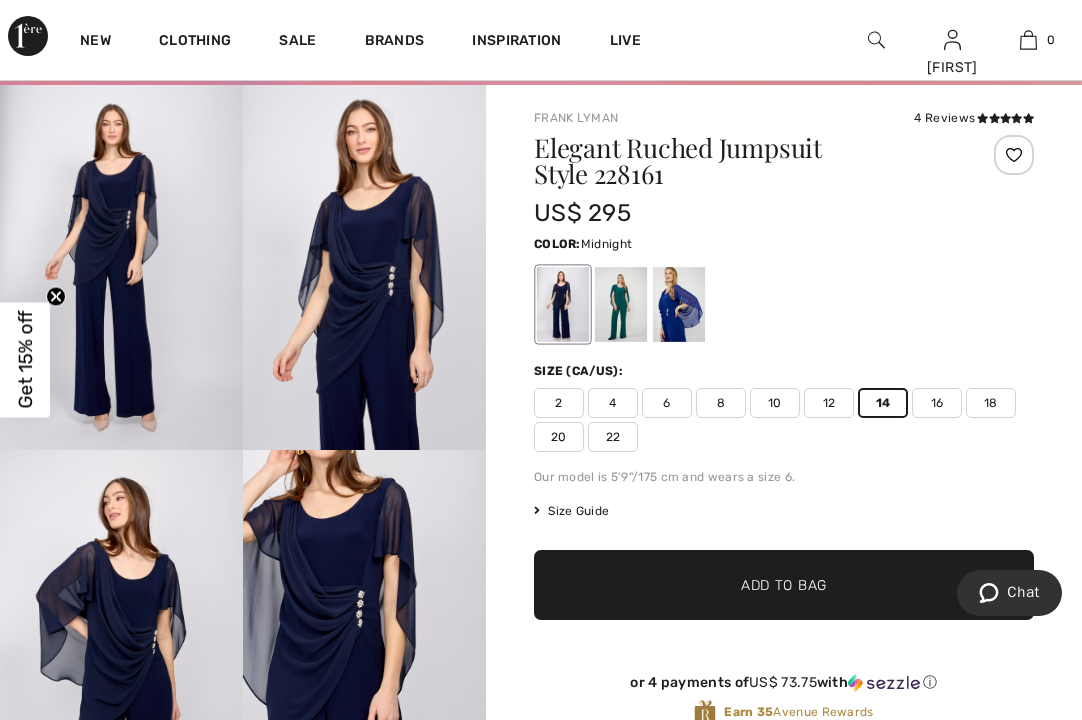 click on "Add to Bag" at bounding box center (784, 585) 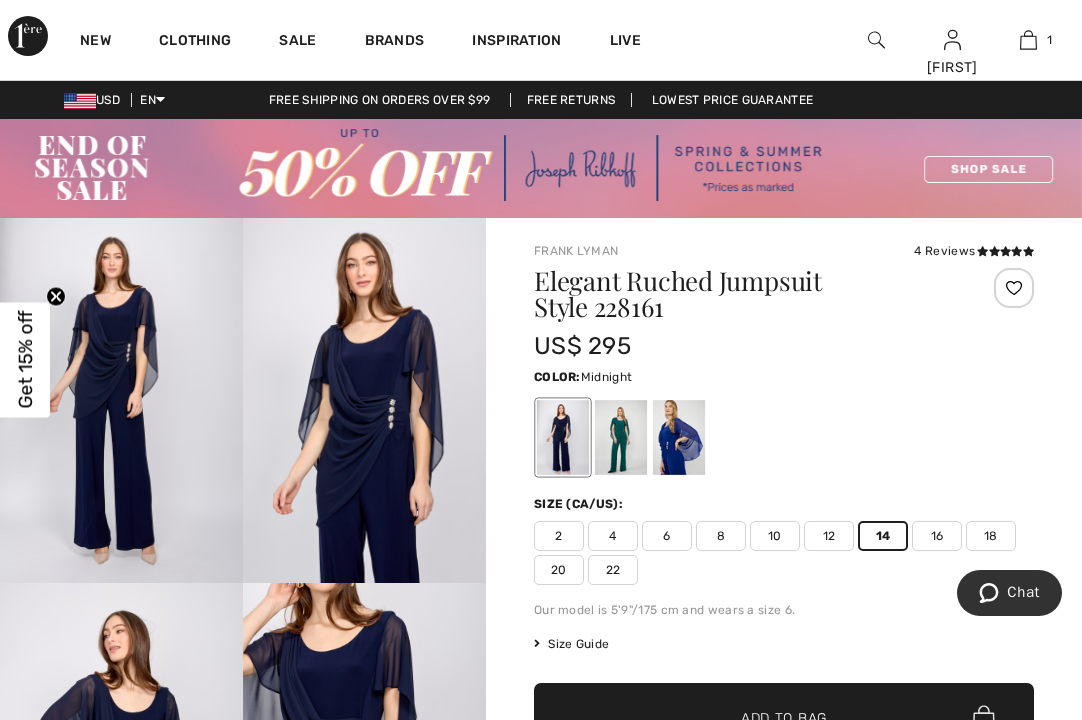 scroll, scrollTop: 0, scrollLeft: 0, axis: both 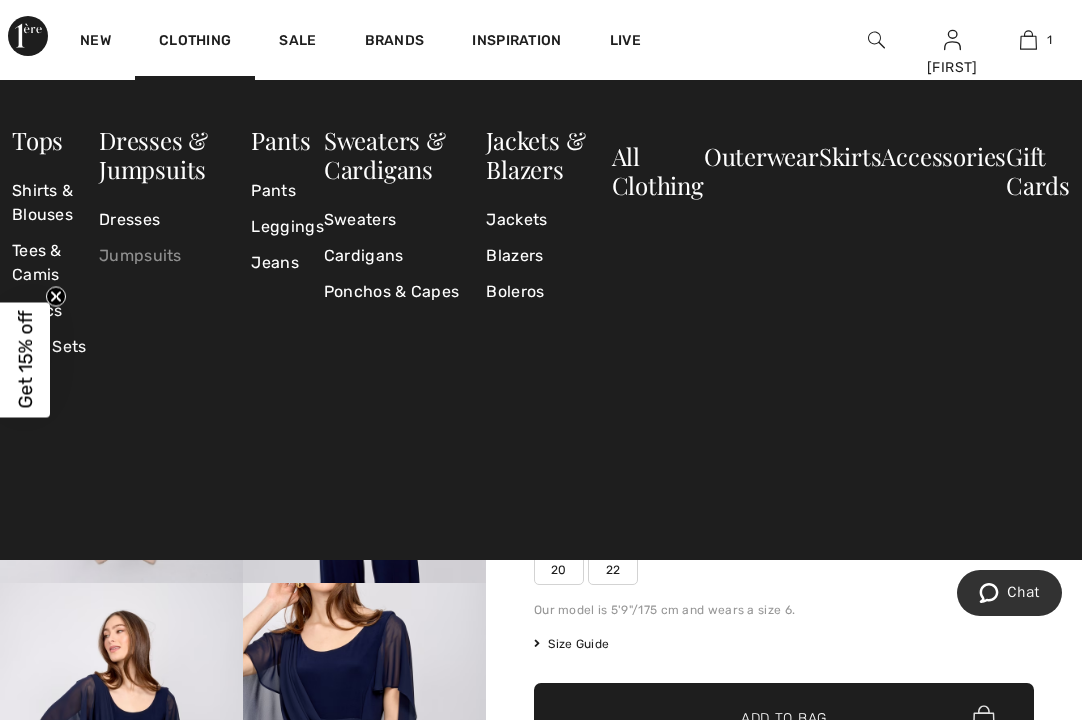 click on "Jumpsuits" at bounding box center (175, 256) 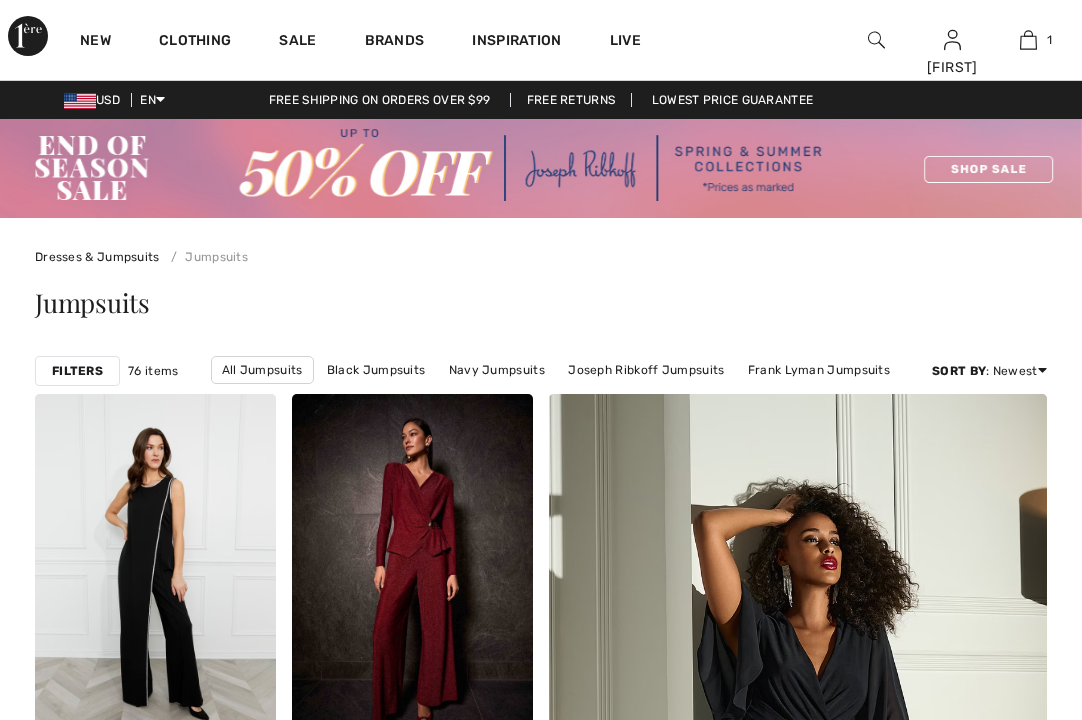 scroll, scrollTop: 0, scrollLeft: 0, axis: both 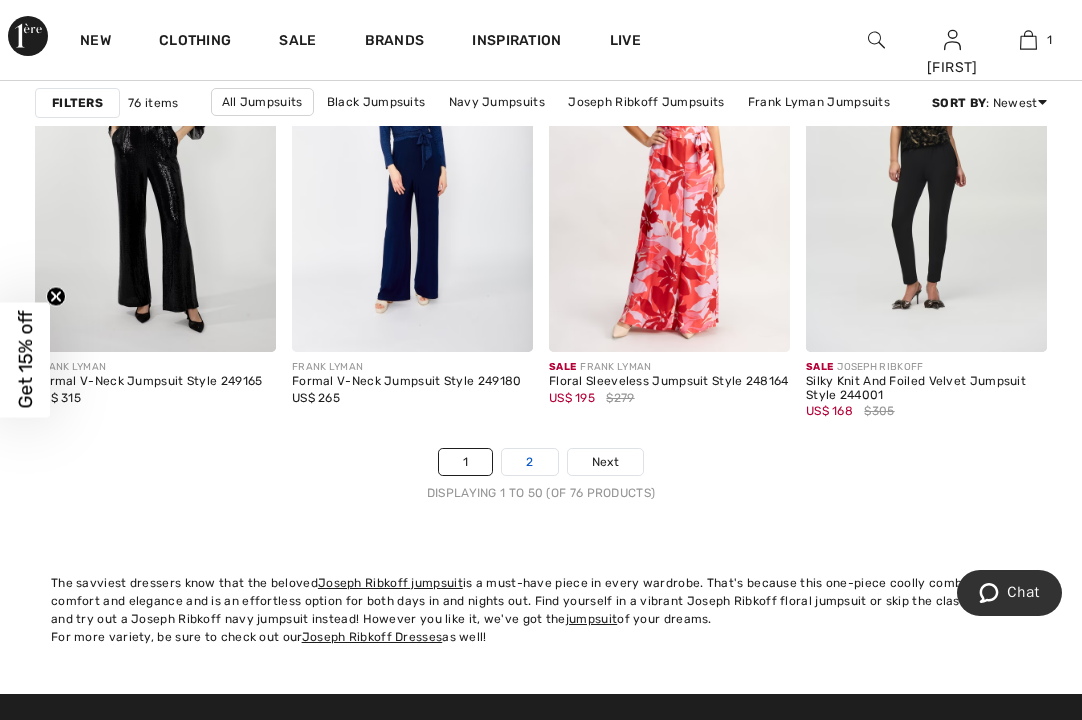 click on "2" at bounding box center (529, 462) 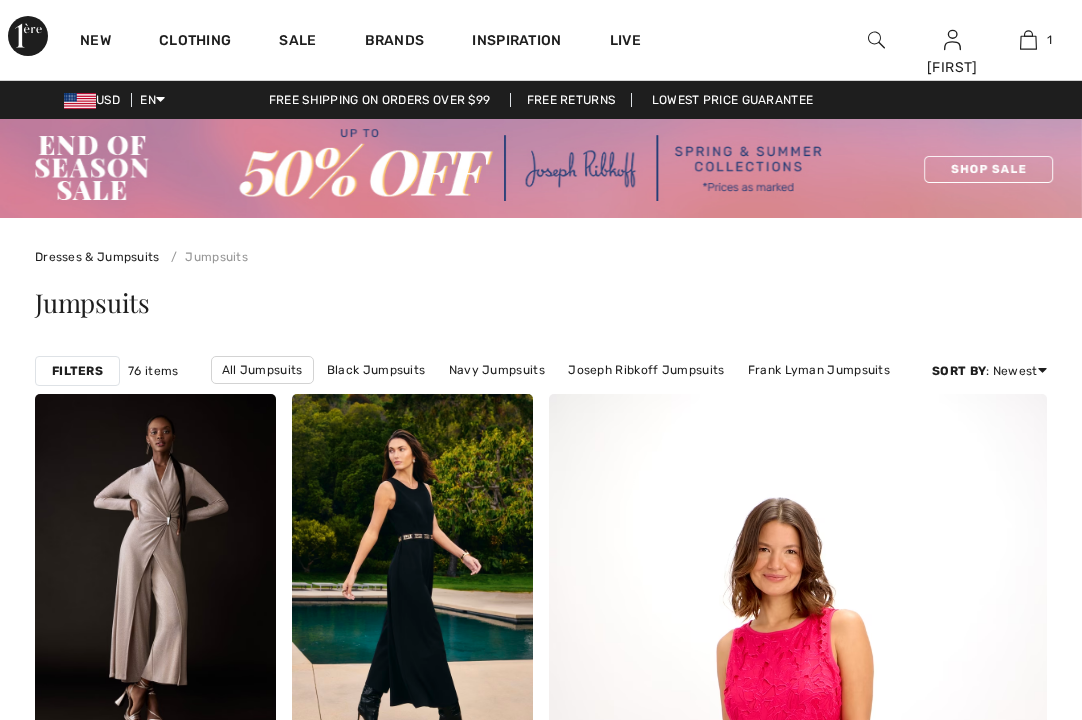 scroll, scrollTop: 0, scrollLeft: 0, axis: both 